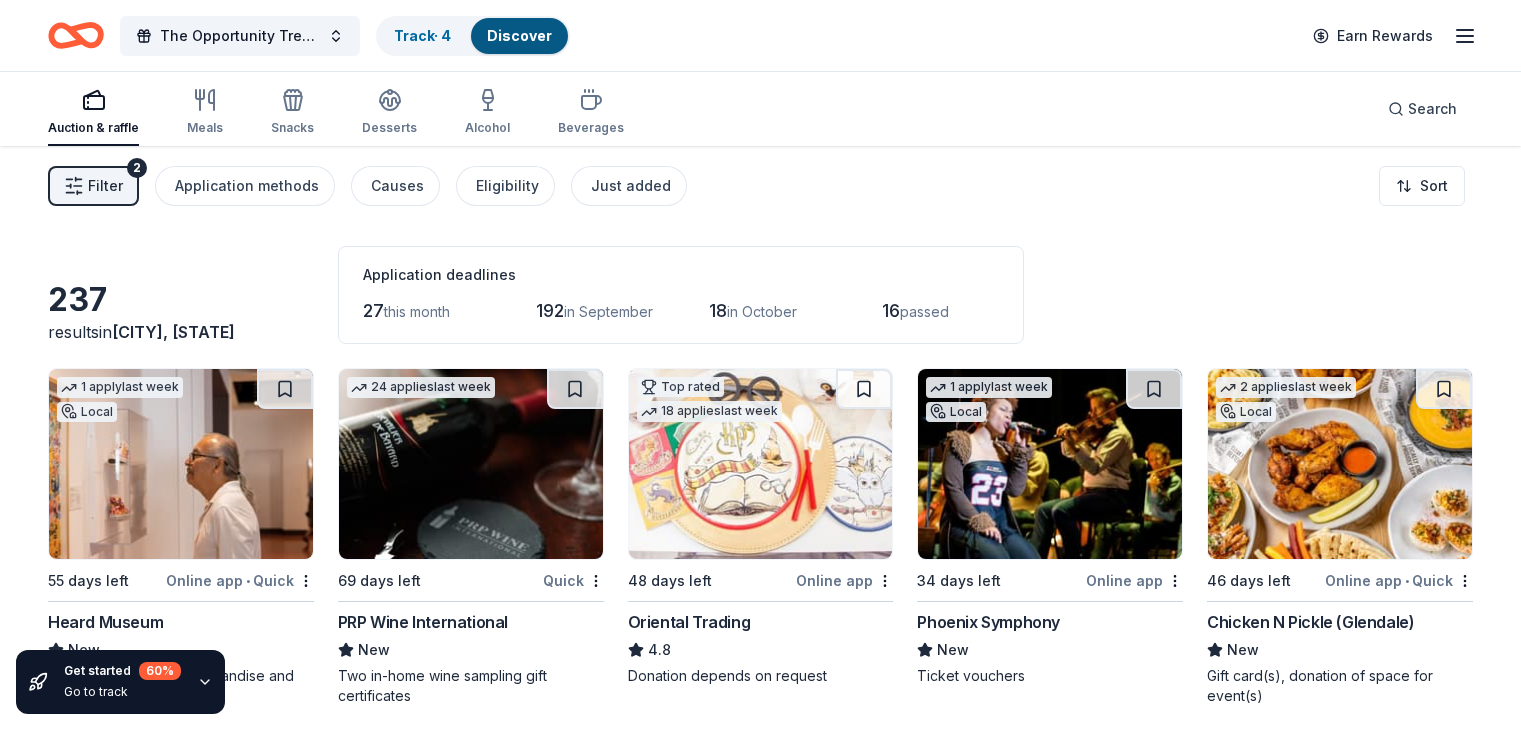 scroll, scrollTop: 8881, scrollLeft: 0, axis: vertical 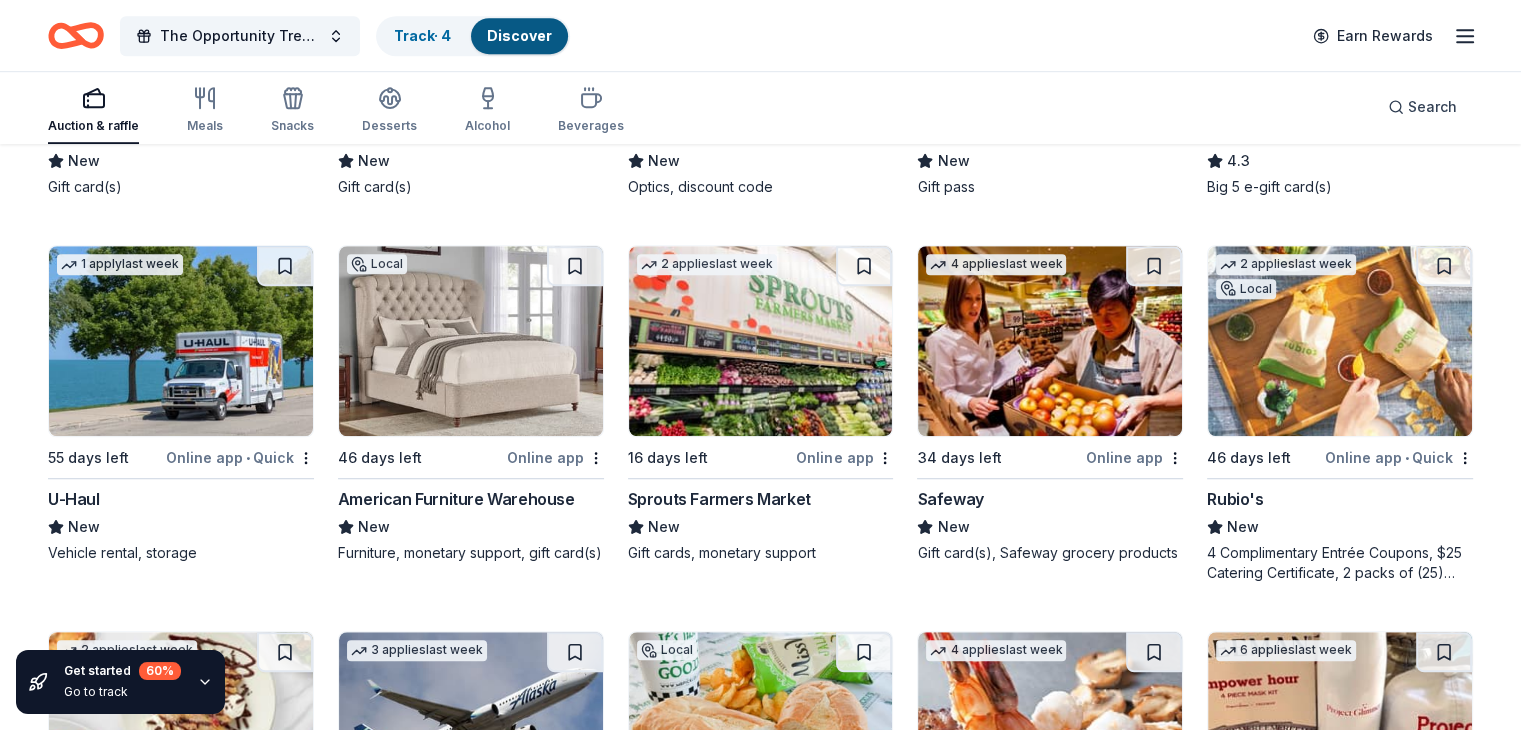 click on "Safeway" at bounding box center (950, 499) 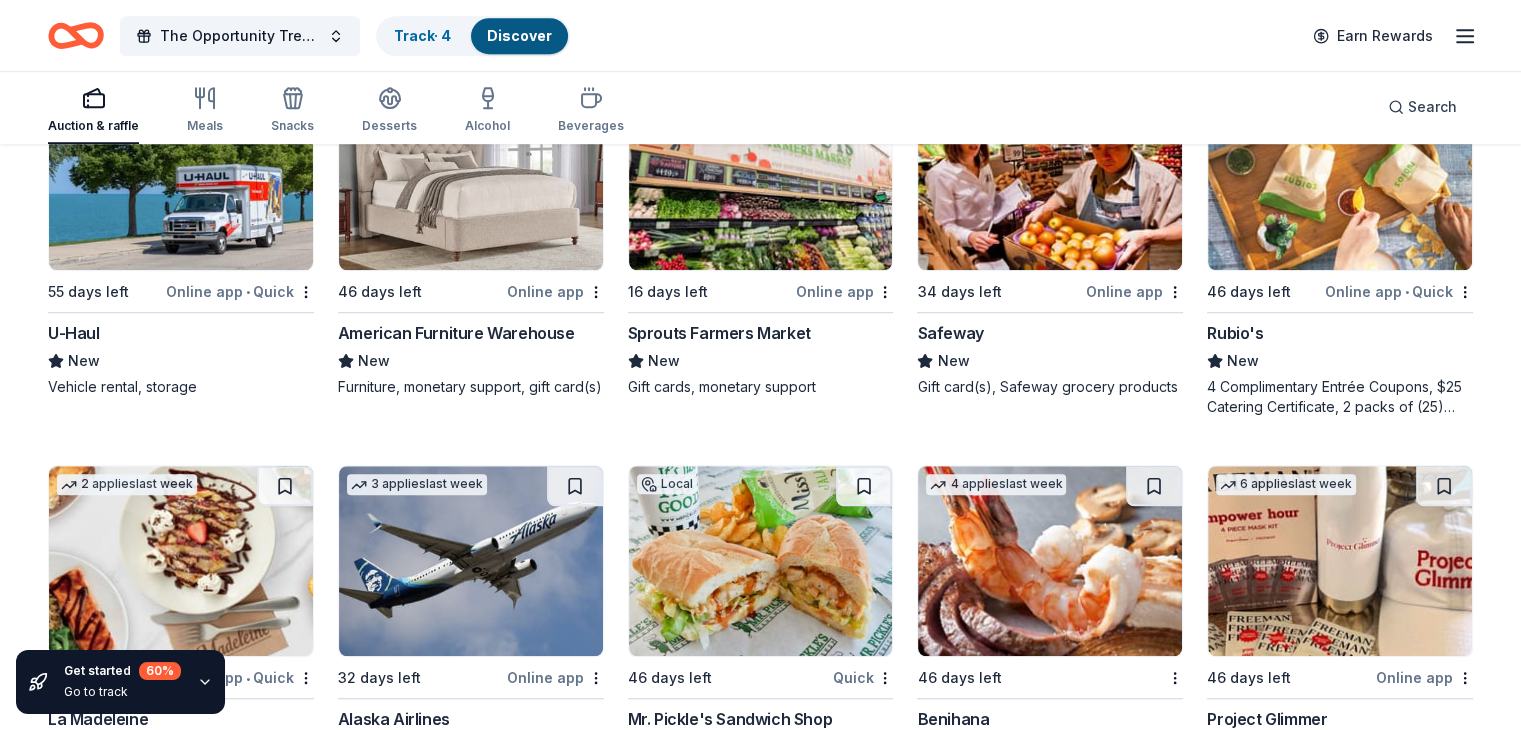 scroll, scrollTop: 9095, scrollLeft: 0, axis: vertical 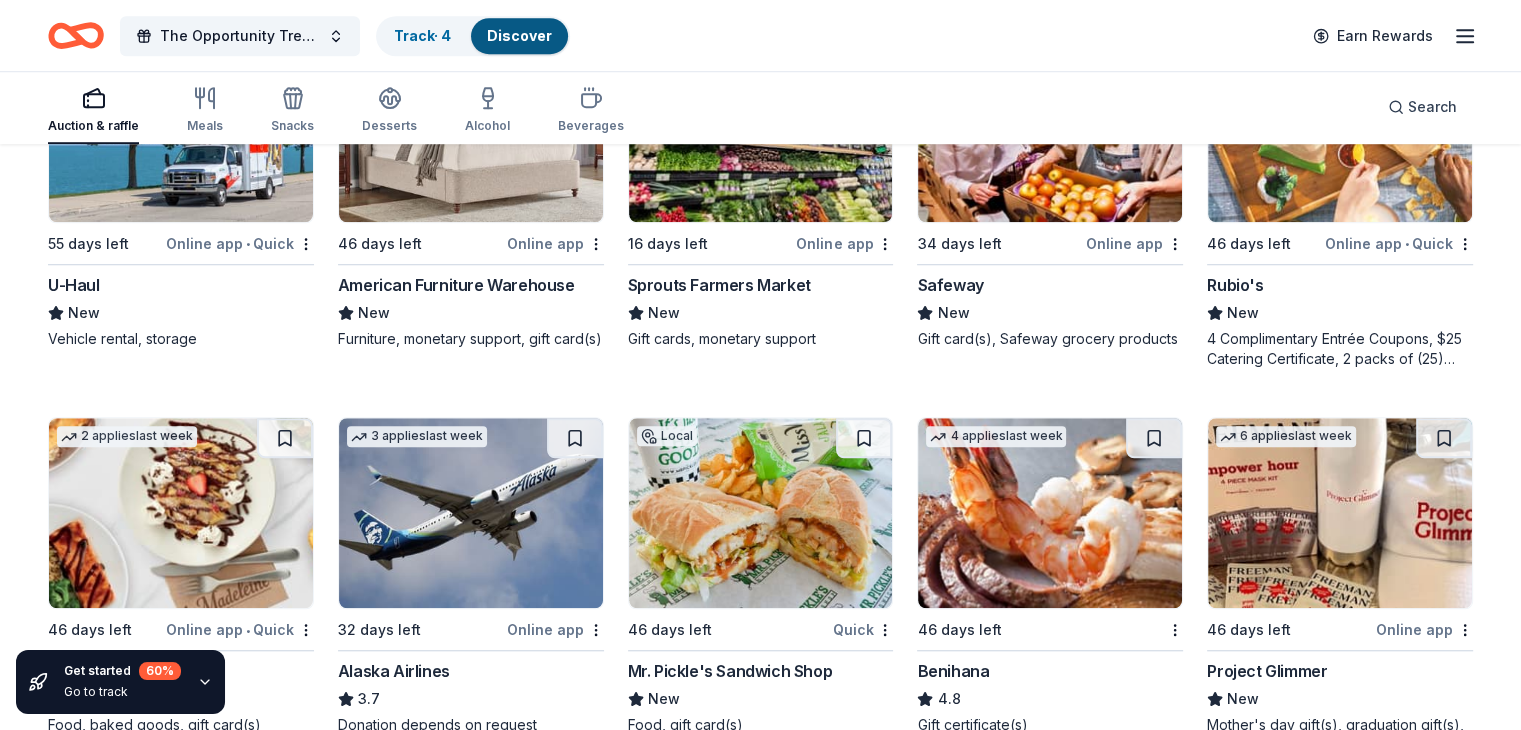 click on "Rubio's" at bounding box center [1235, 285] 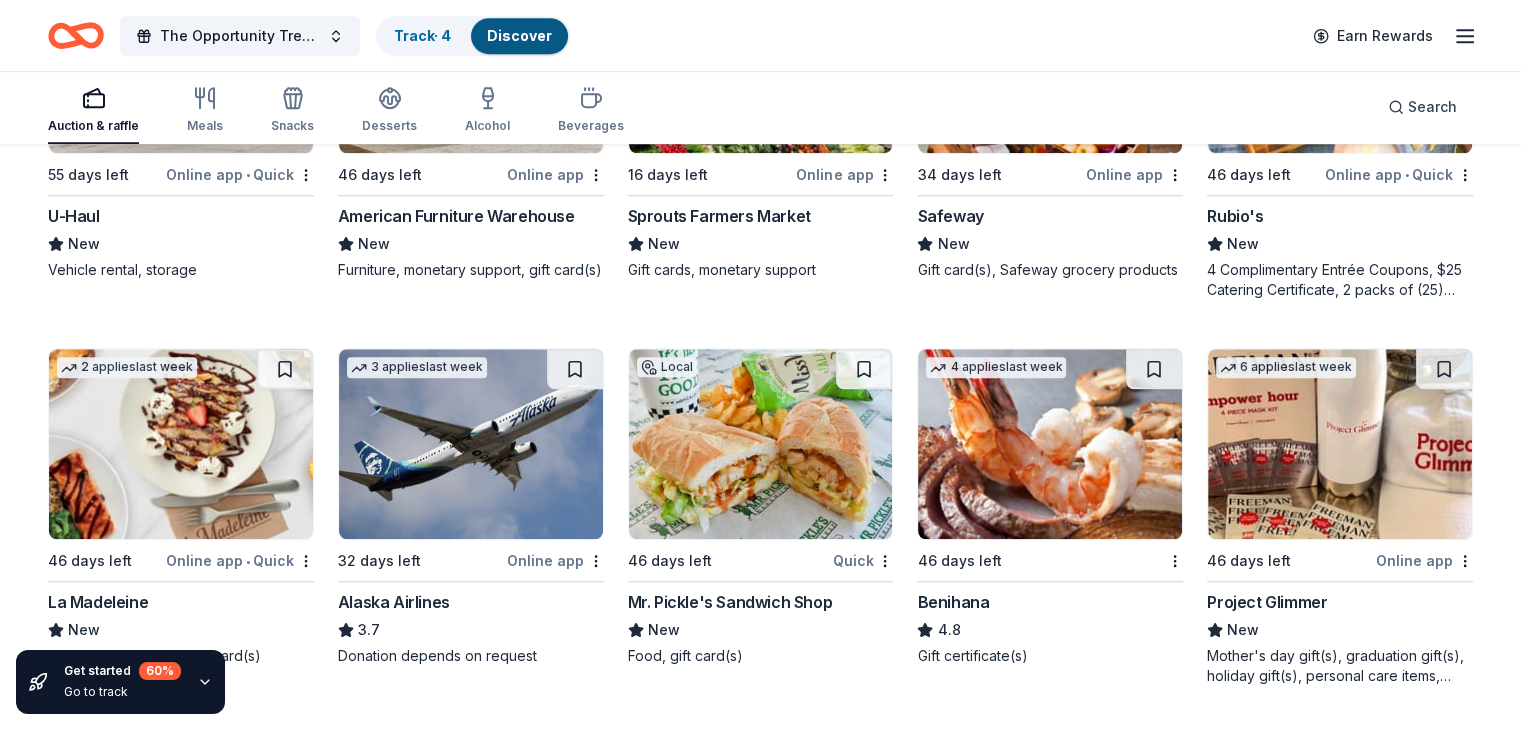 scroll, scrollTop: 9224, scrollLeft: 0, axis: vertical 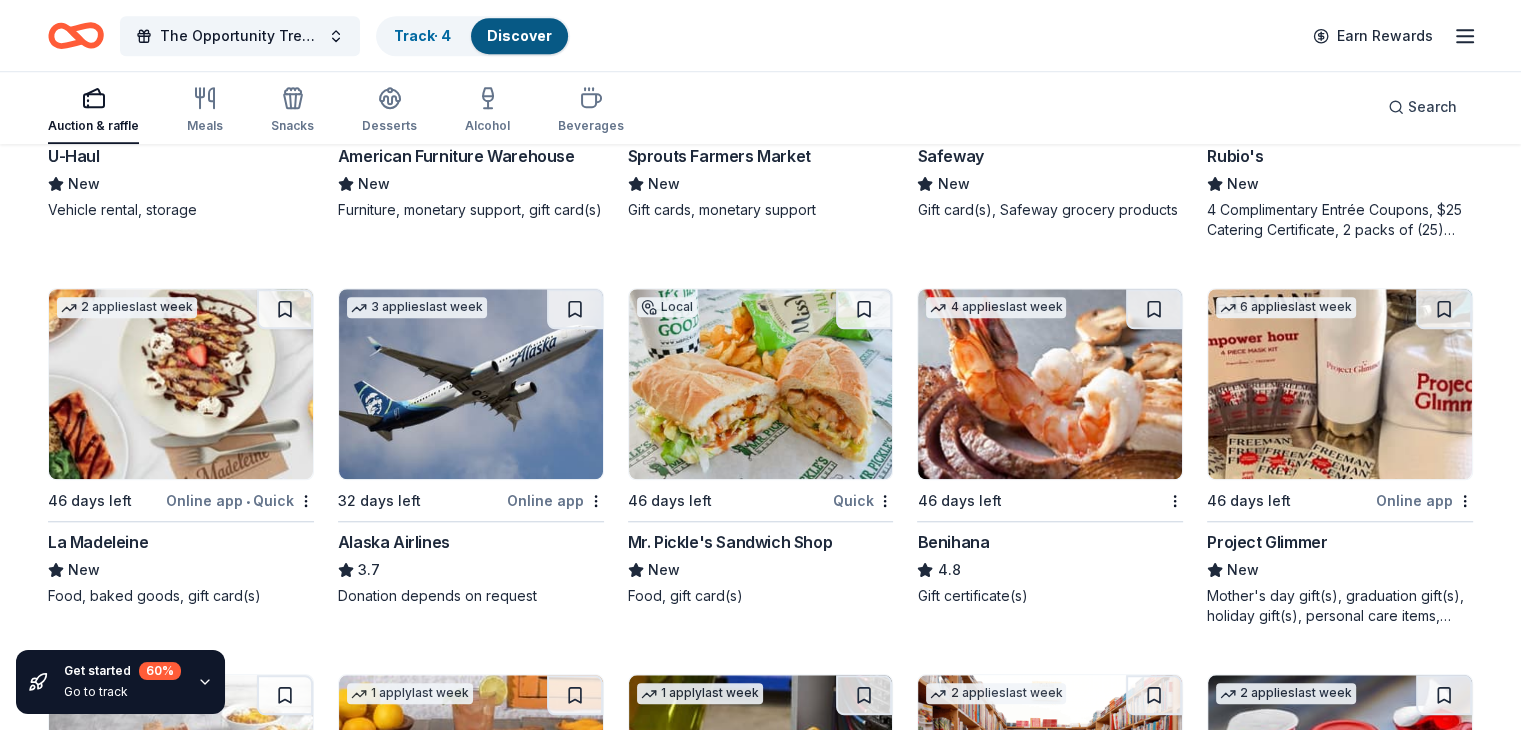 click on "La Madeleine" at bounding box center [98, 542] 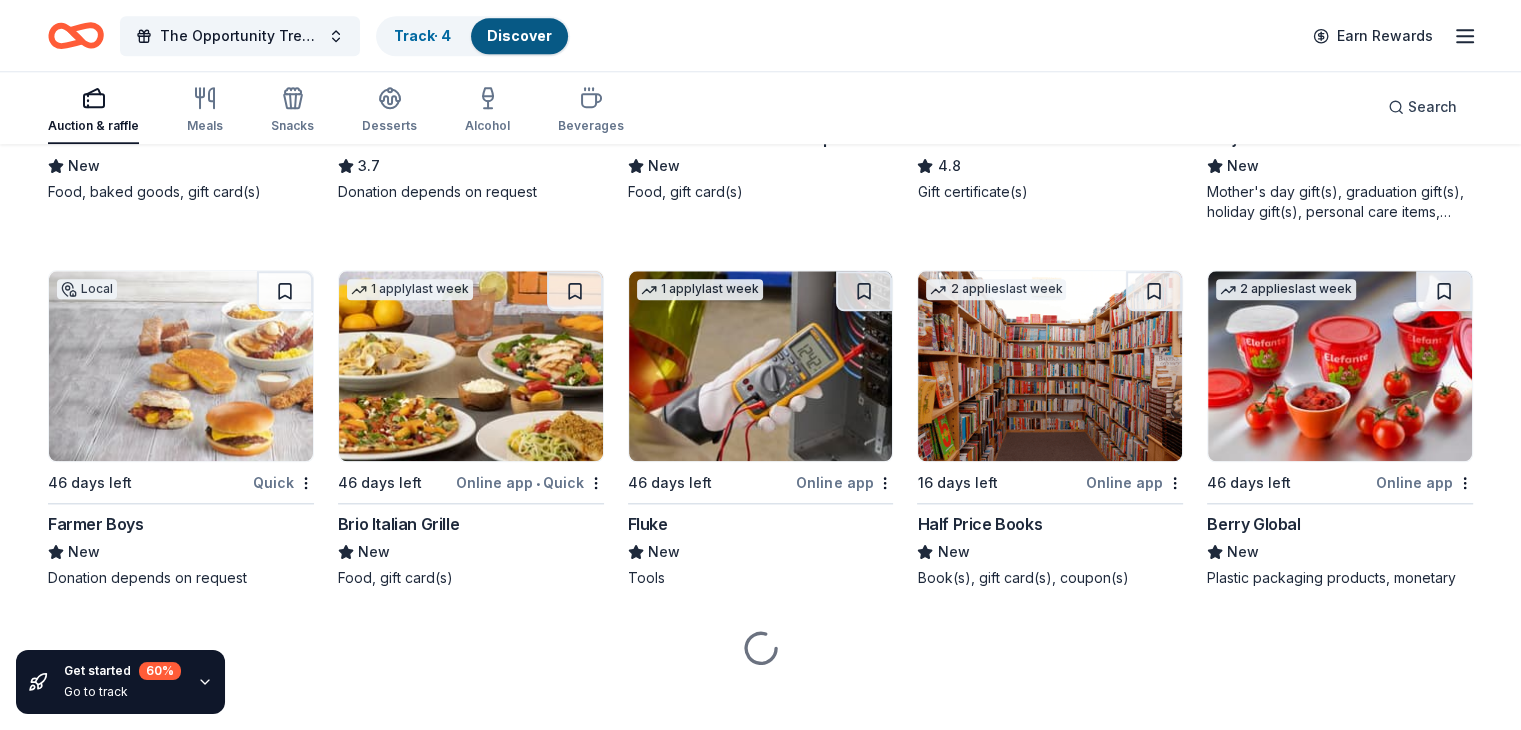 scroll, scrollTop: 9660, scrollLeft: 0, axis: vertical 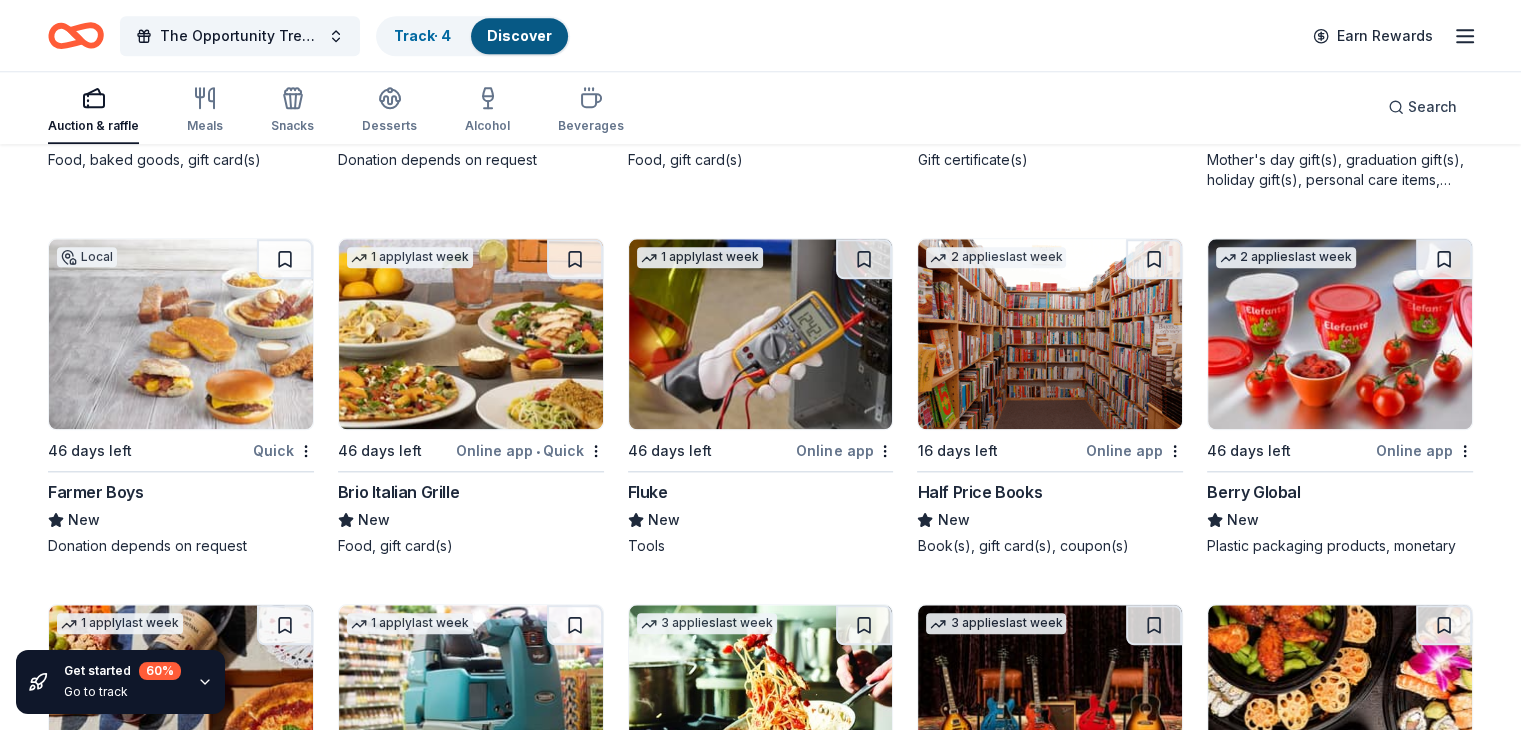 click on "Farmer Boys" at bounding box center [96, 492] 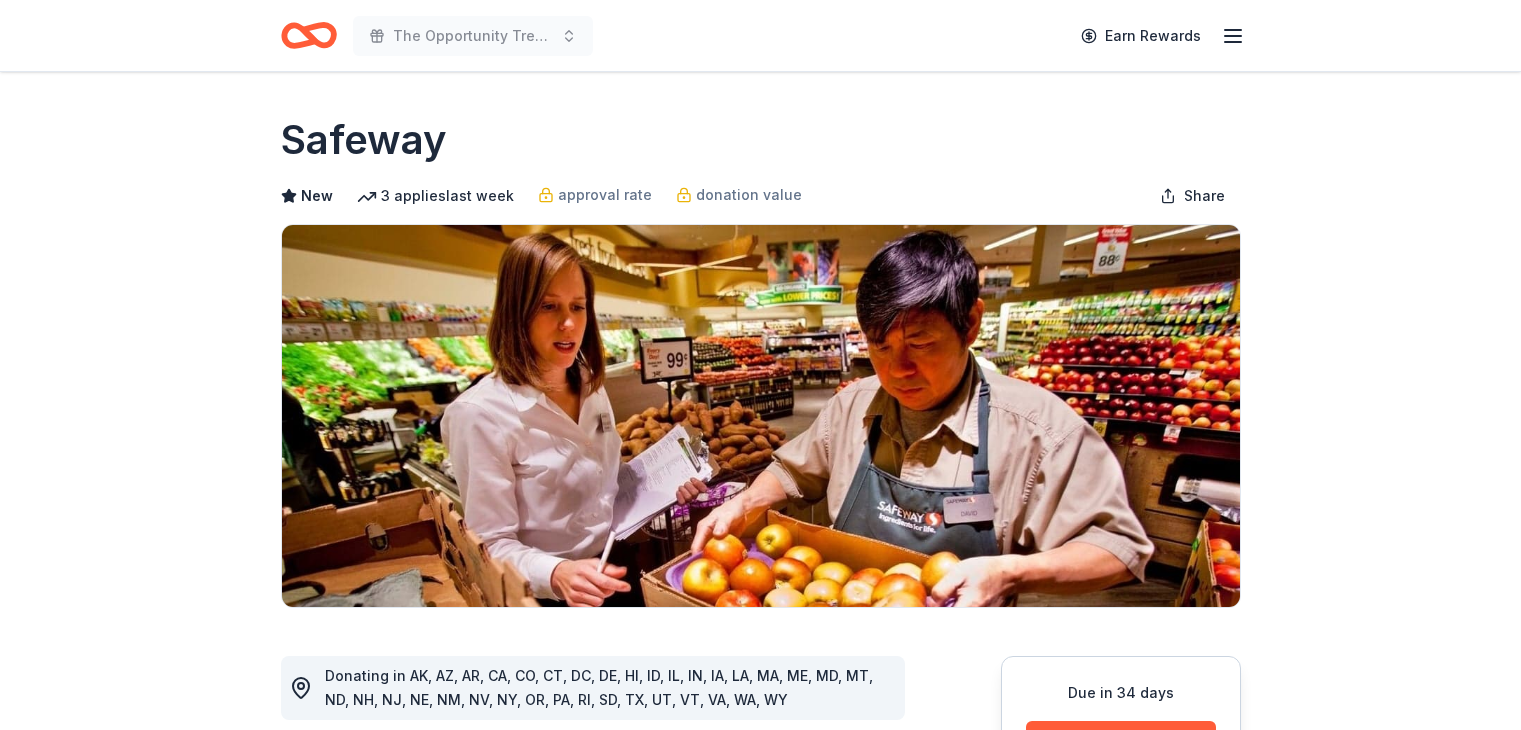 scroll, scrollTop: 0, scrollLeft: 0, axis: both 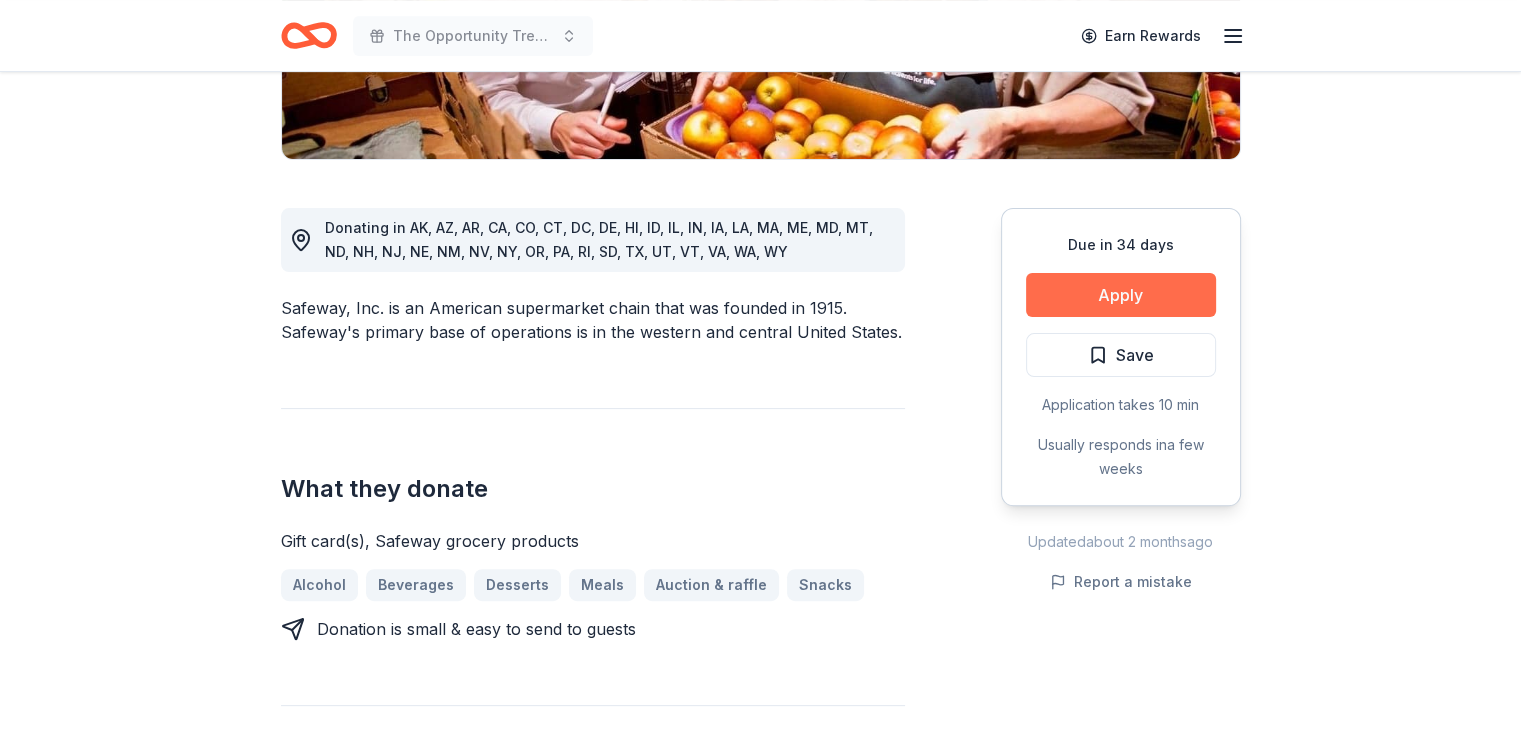 click on "Apply" at bounding box center [1121, 295] 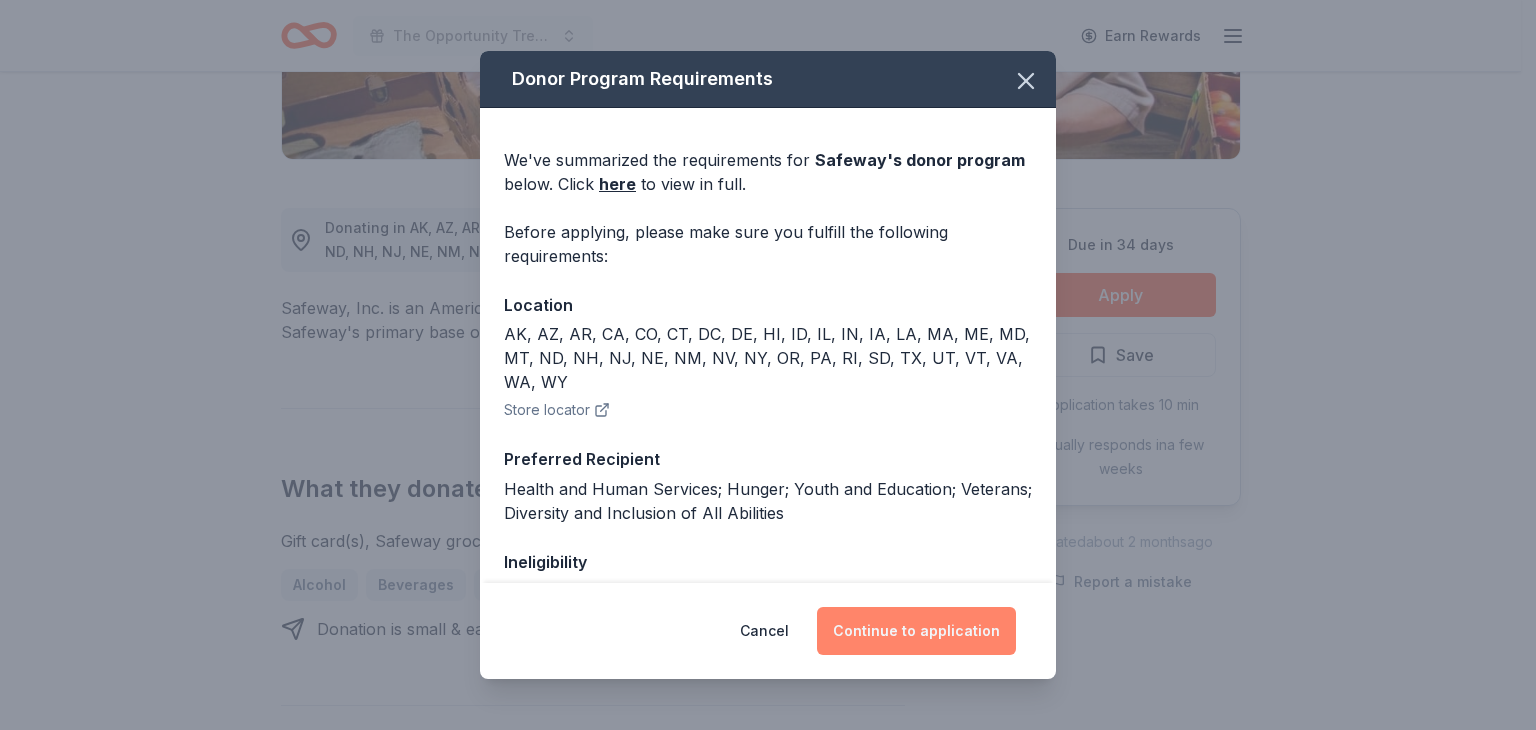 click on "Continue to application" at bounding box center [916, 631] 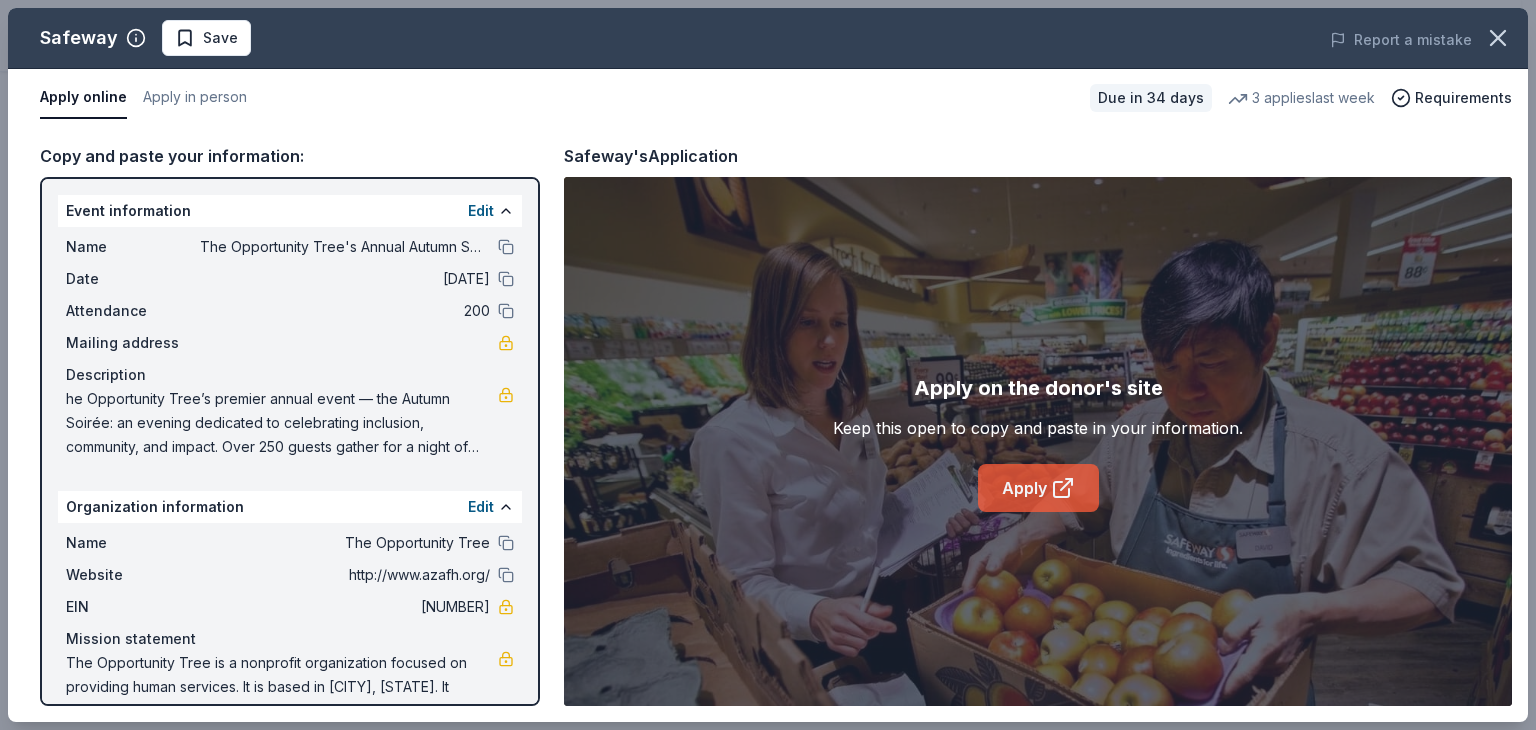 click on "Apply" at bounding box center [1038, 488] 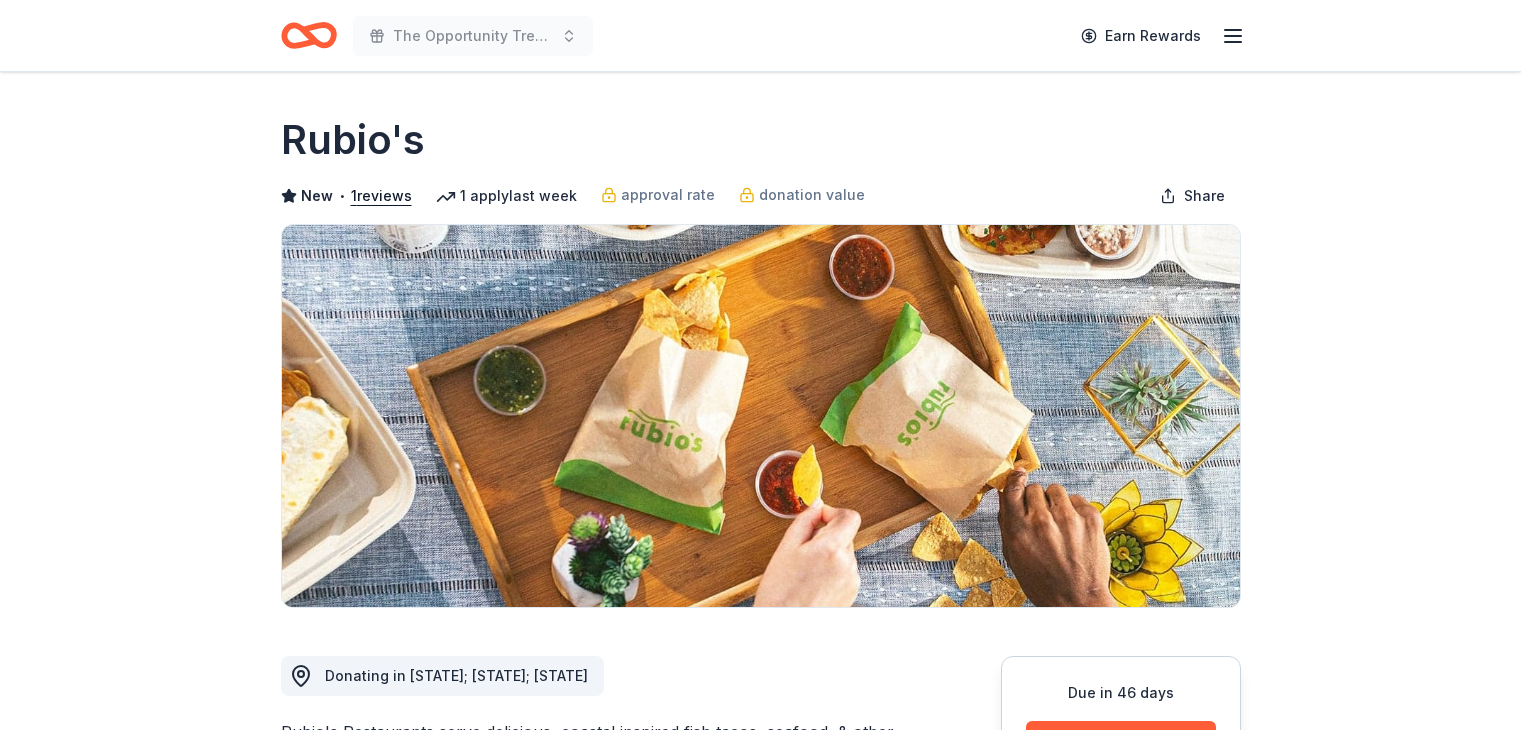 scroll, scrollTop: 0, scrollLeft: 0, axis: both 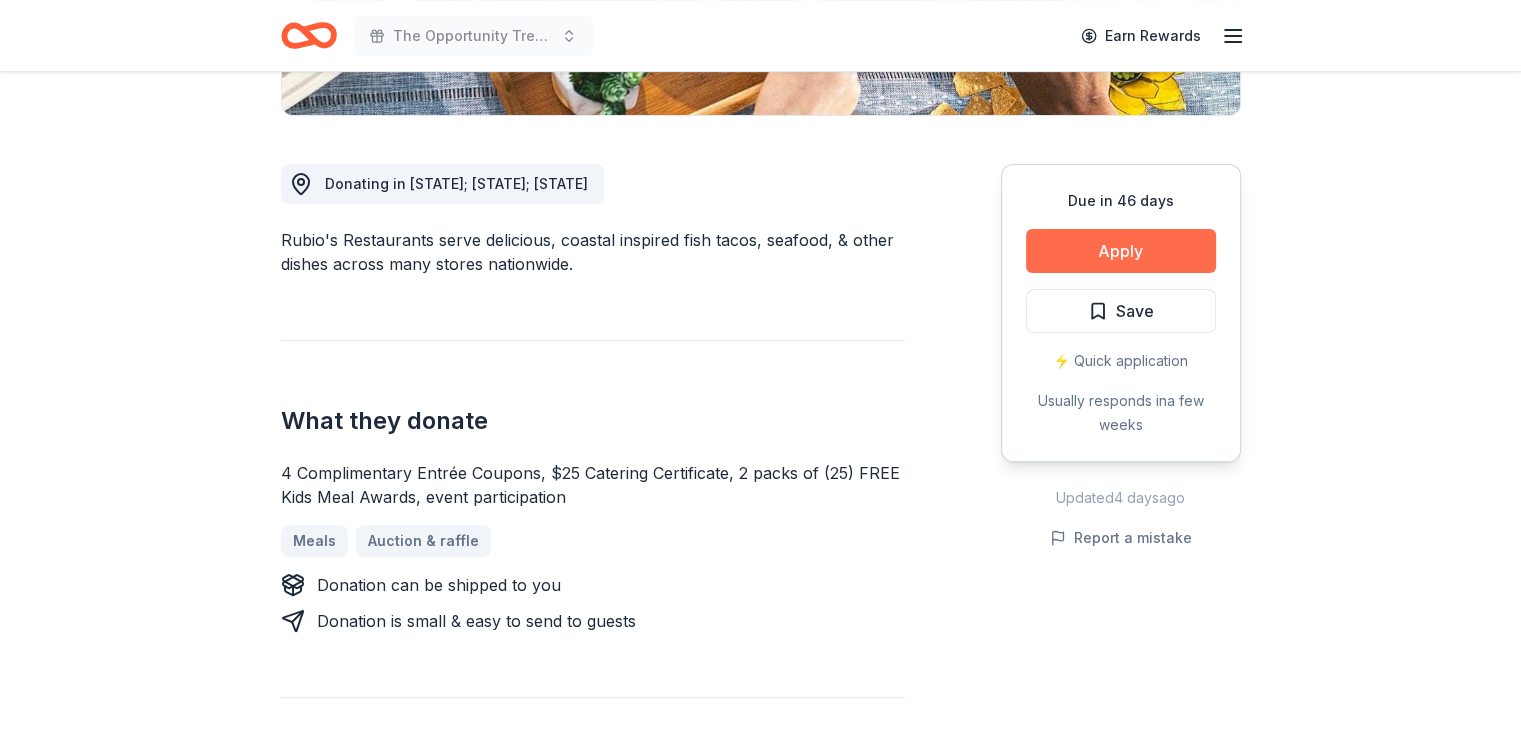 click on "Apply" at bounding box center (1121, 251) 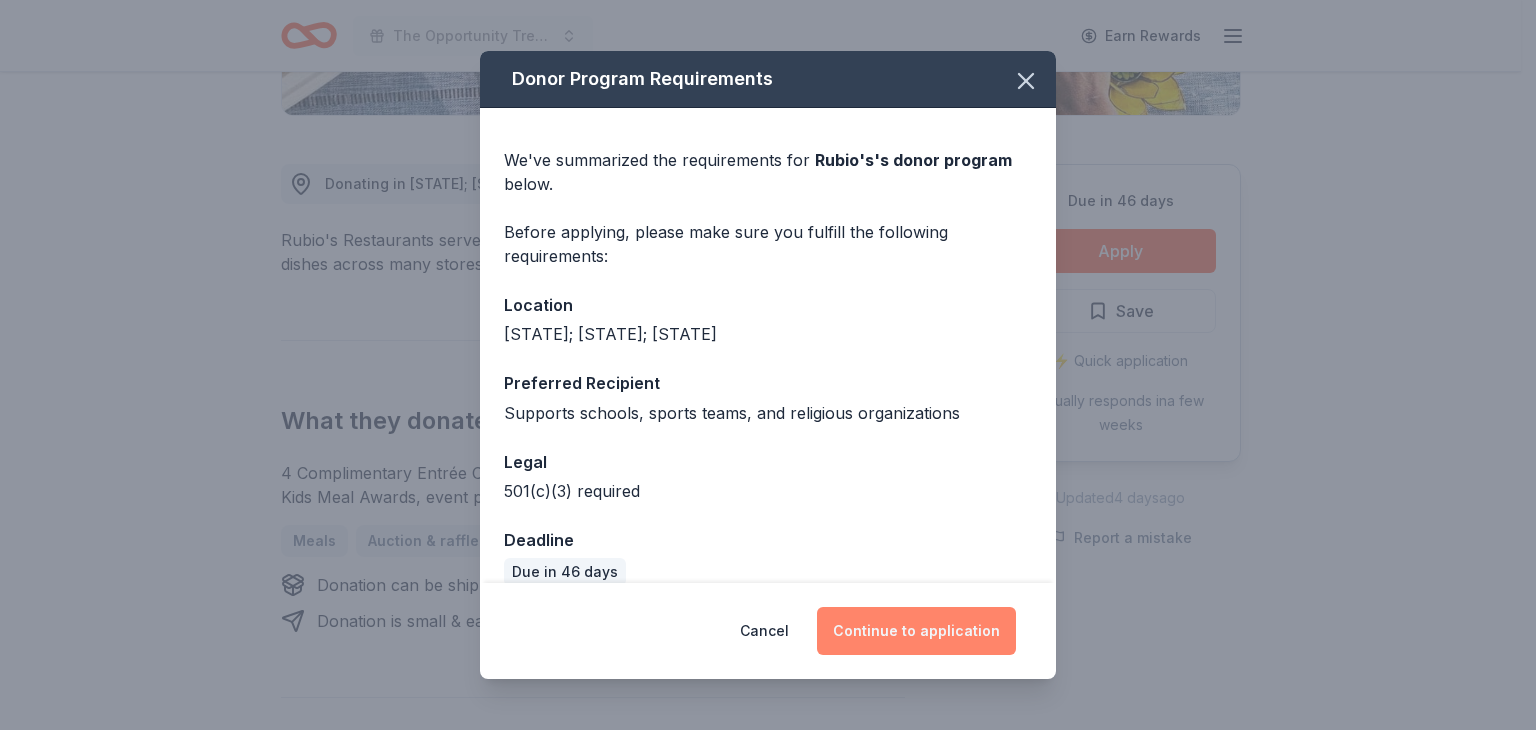 click on "Continue to application" at bounding box center [916, 631] 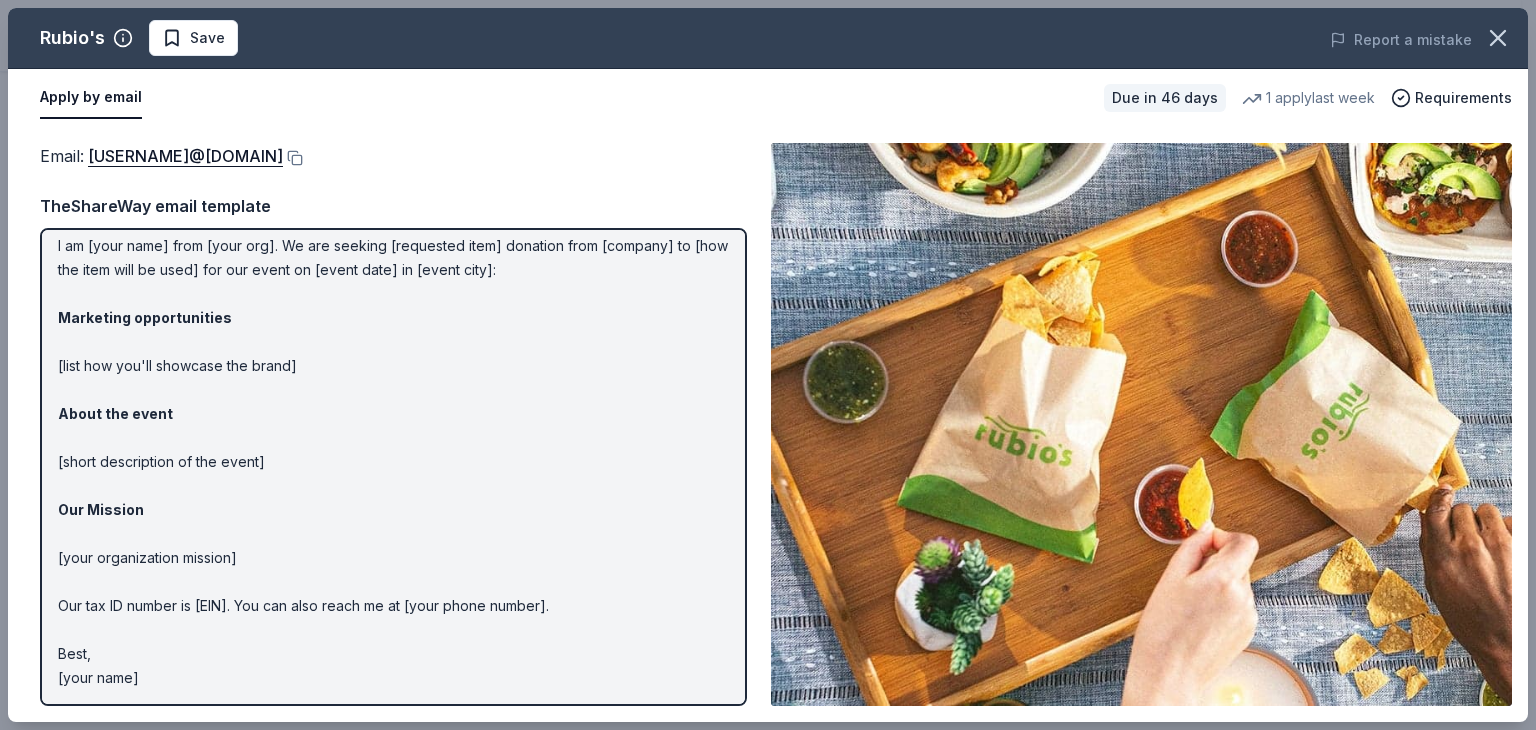 scroll, scrollTop: 0, scrollLeft: 0, axis: both 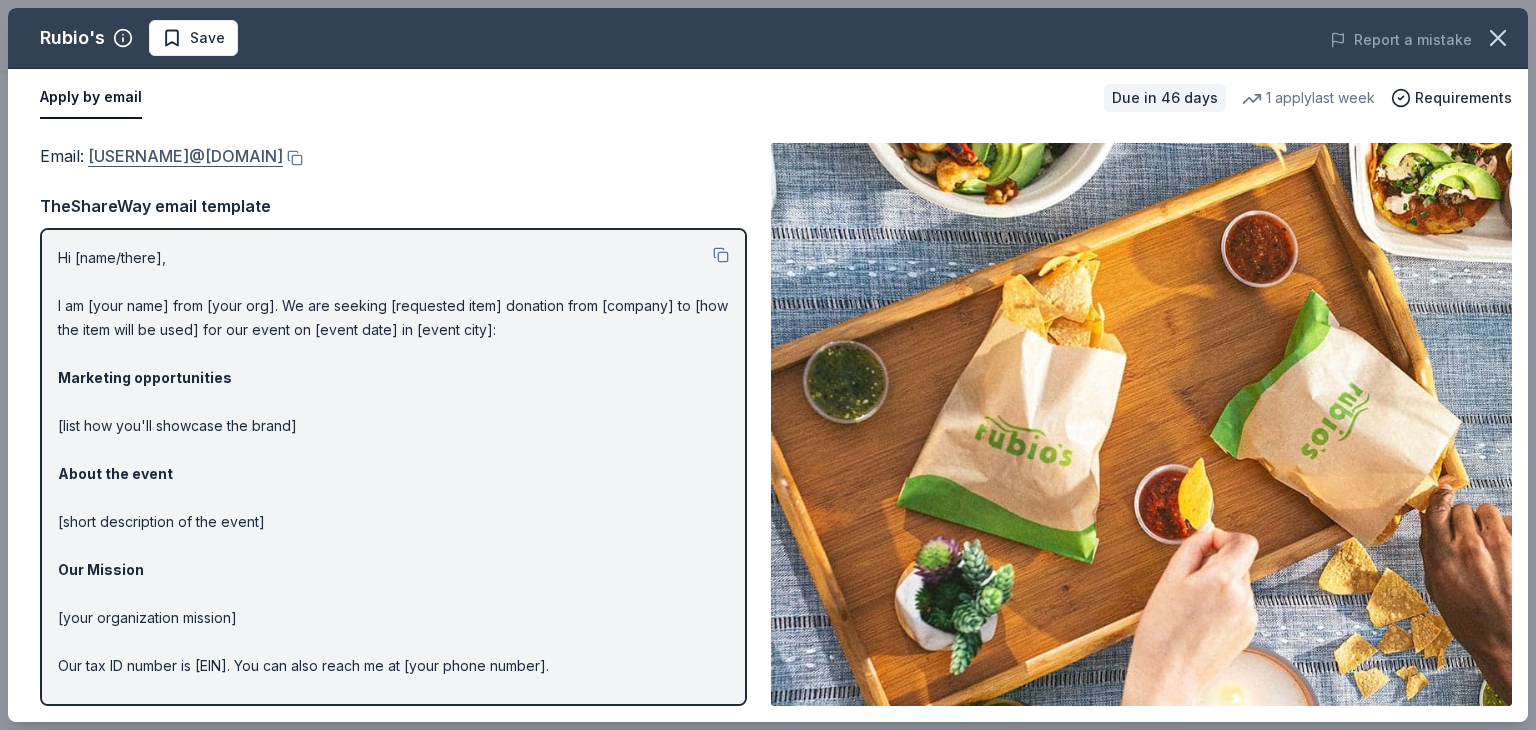 click on "VPMarketingTeam@rubios.com" at bounding box center [185, 156] 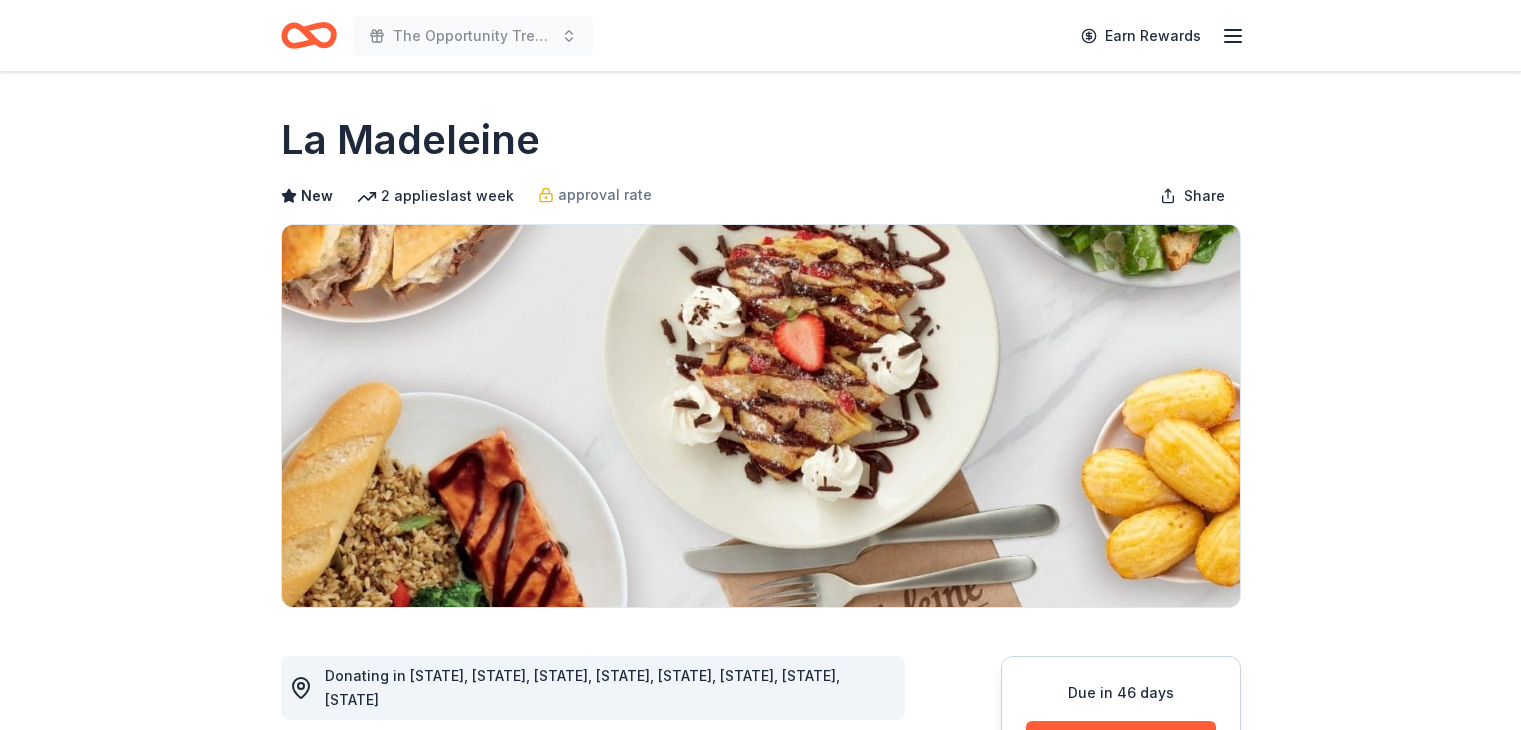 scroll, scrollTop: 0, scrollLeft: 0, axis: both 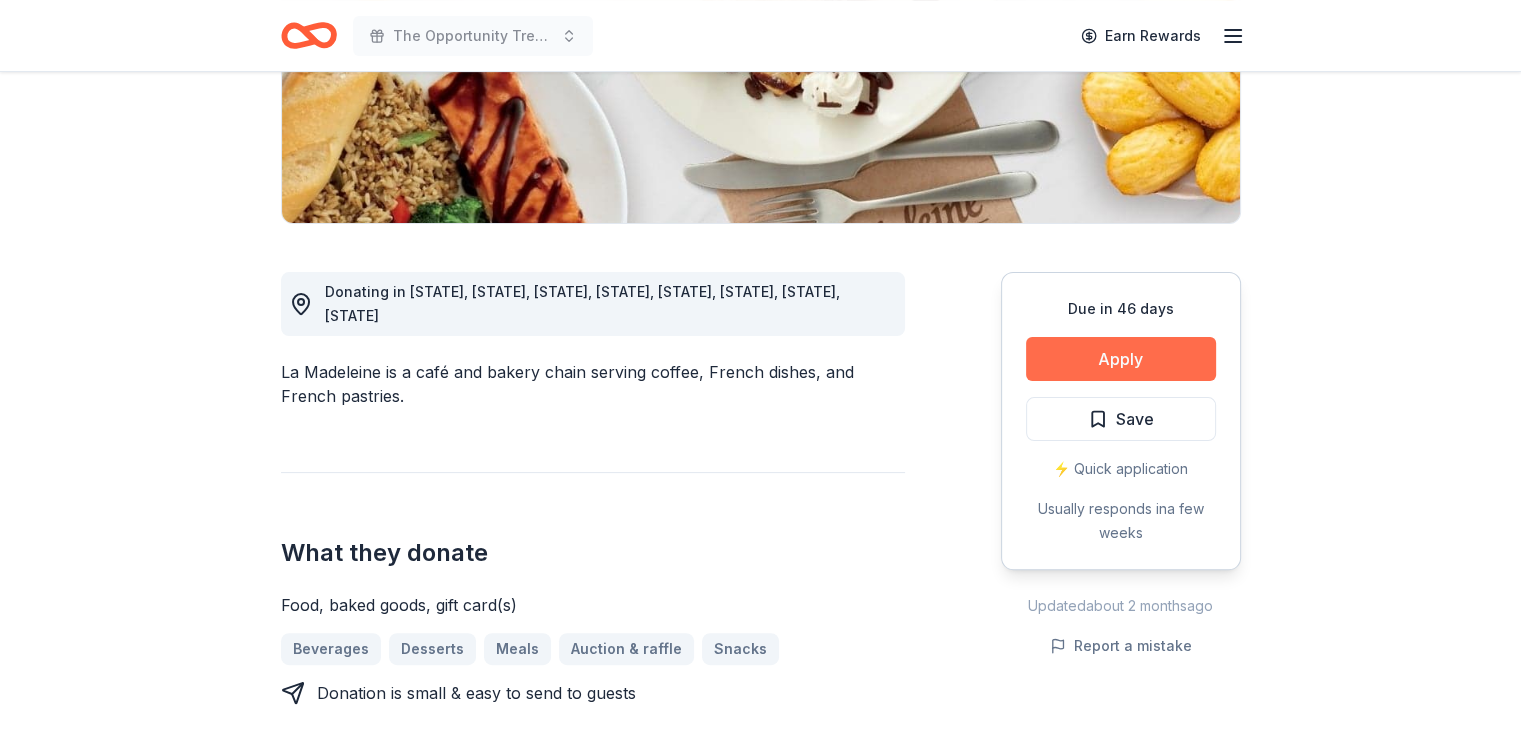 click on "Apply" at bounding box center (1121, 359) 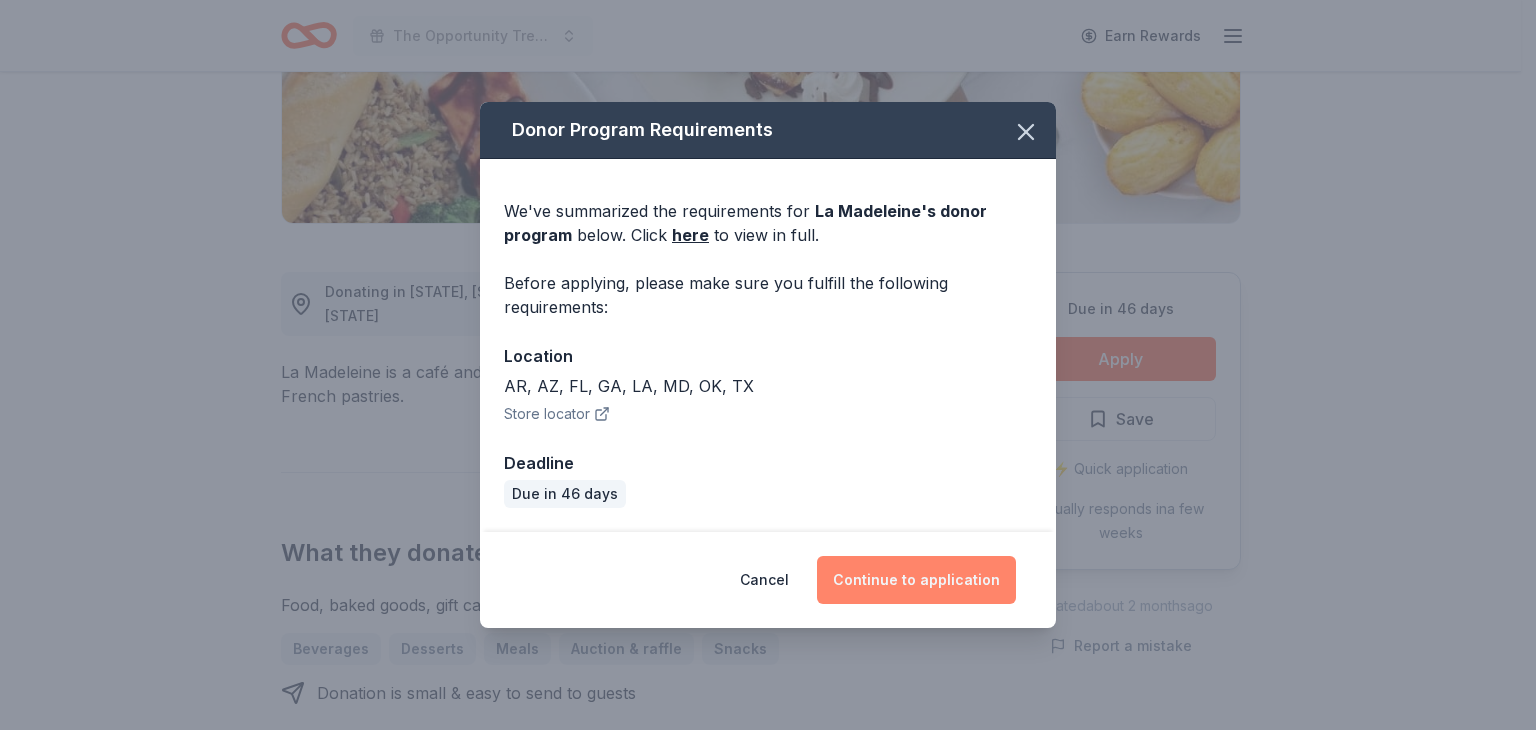 click on "Continue to application" at bounding box center [916, 580] 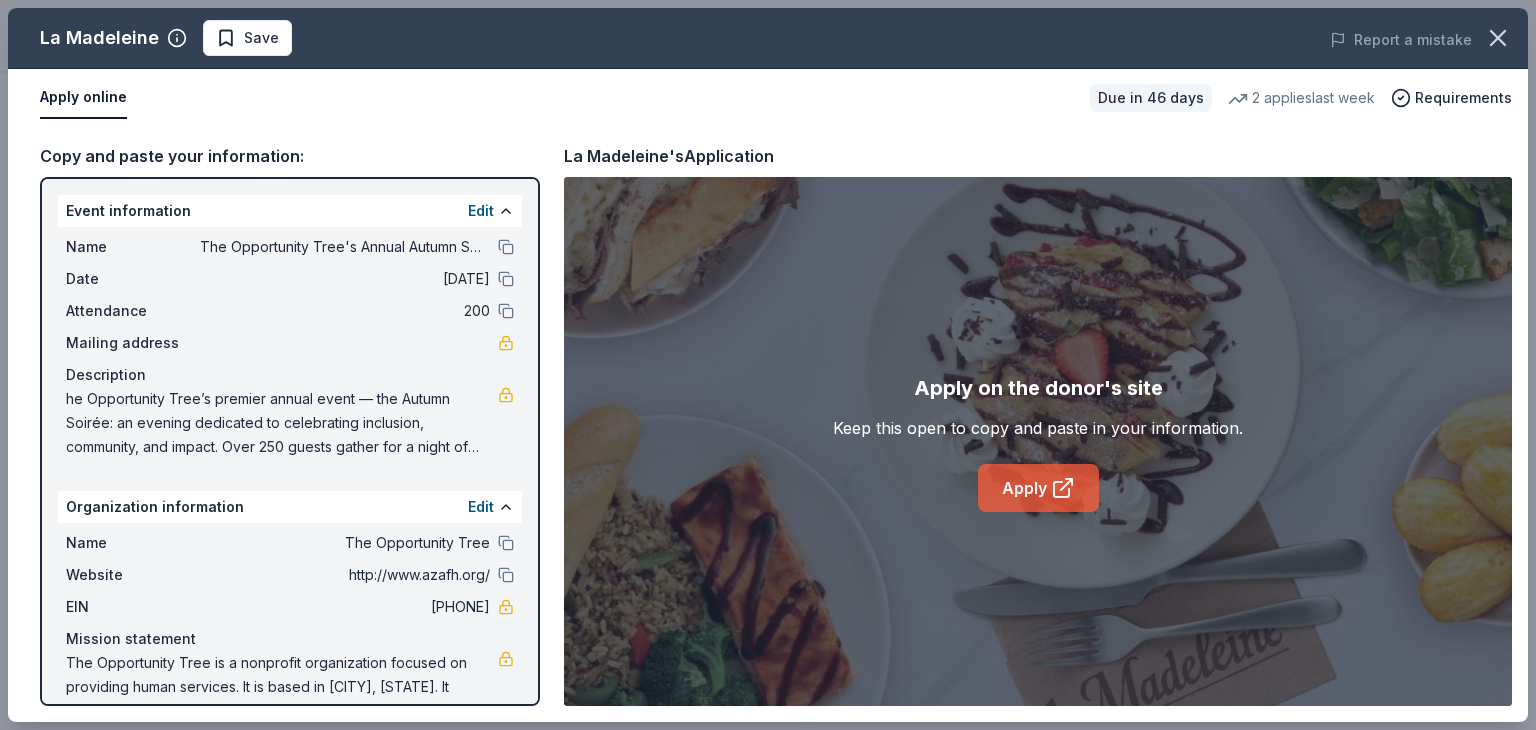 click on "Apply" at bounding box center (1038, 488) 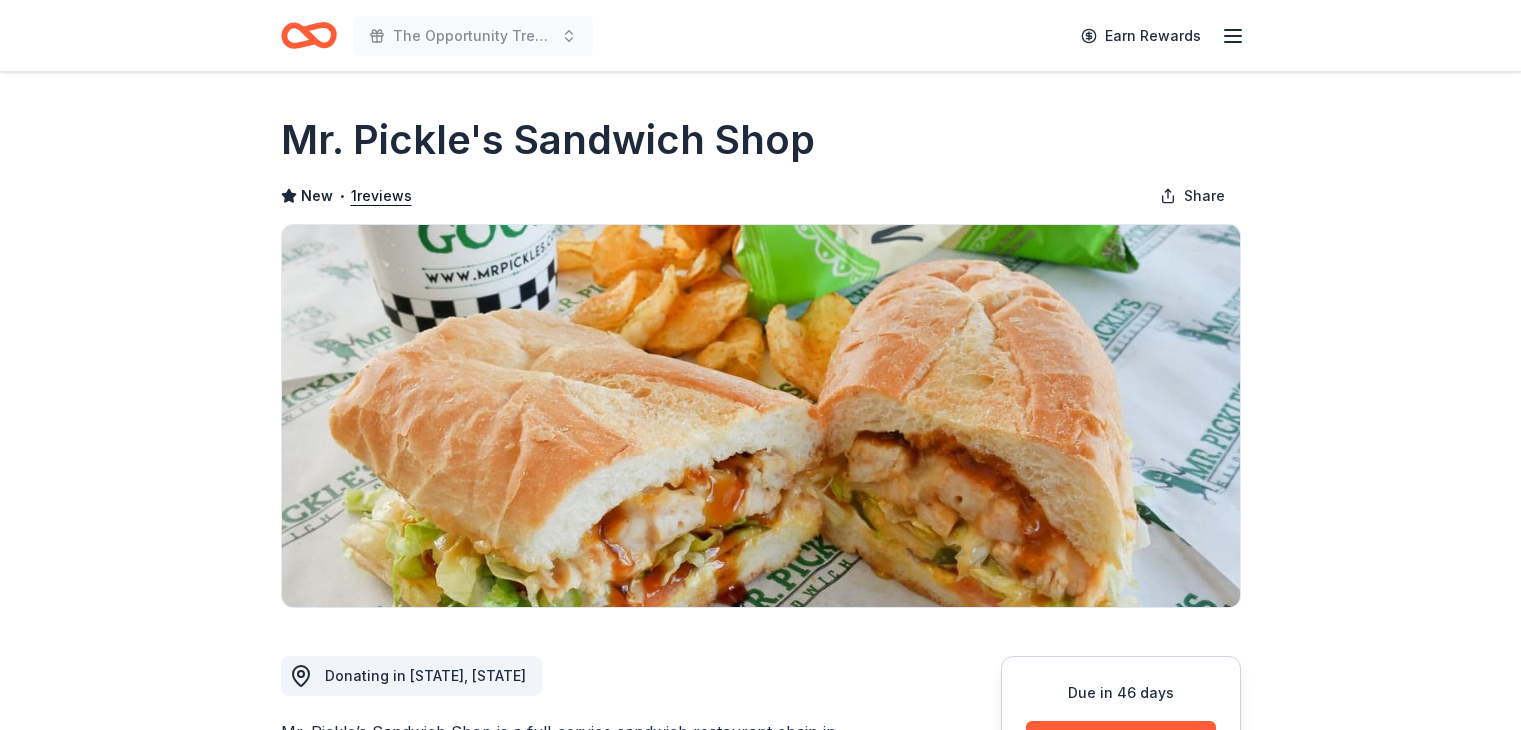 scroll, scrollTop: 0, scrollLeft: 0, axis: both 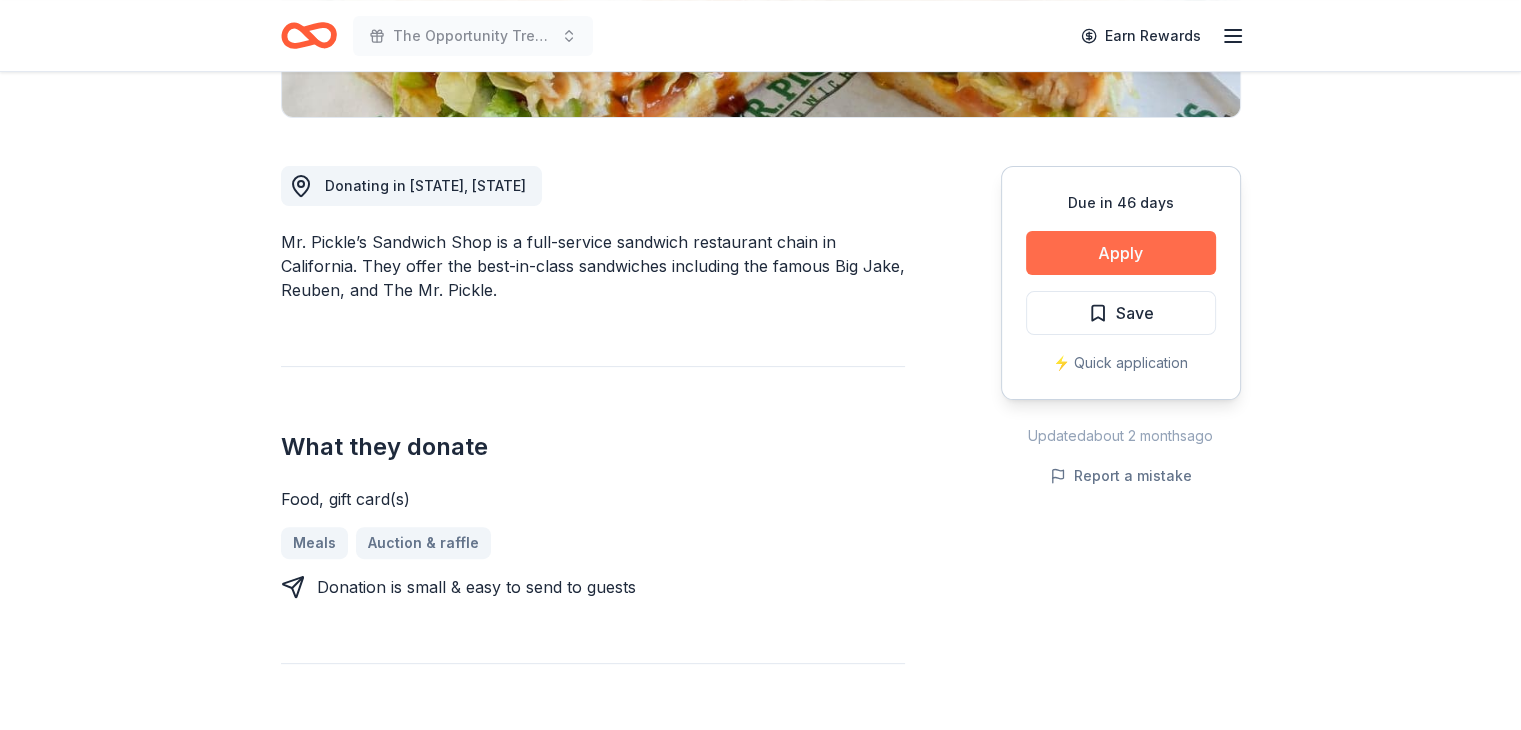 click on "Apply" at bounding box center (1121, 253) 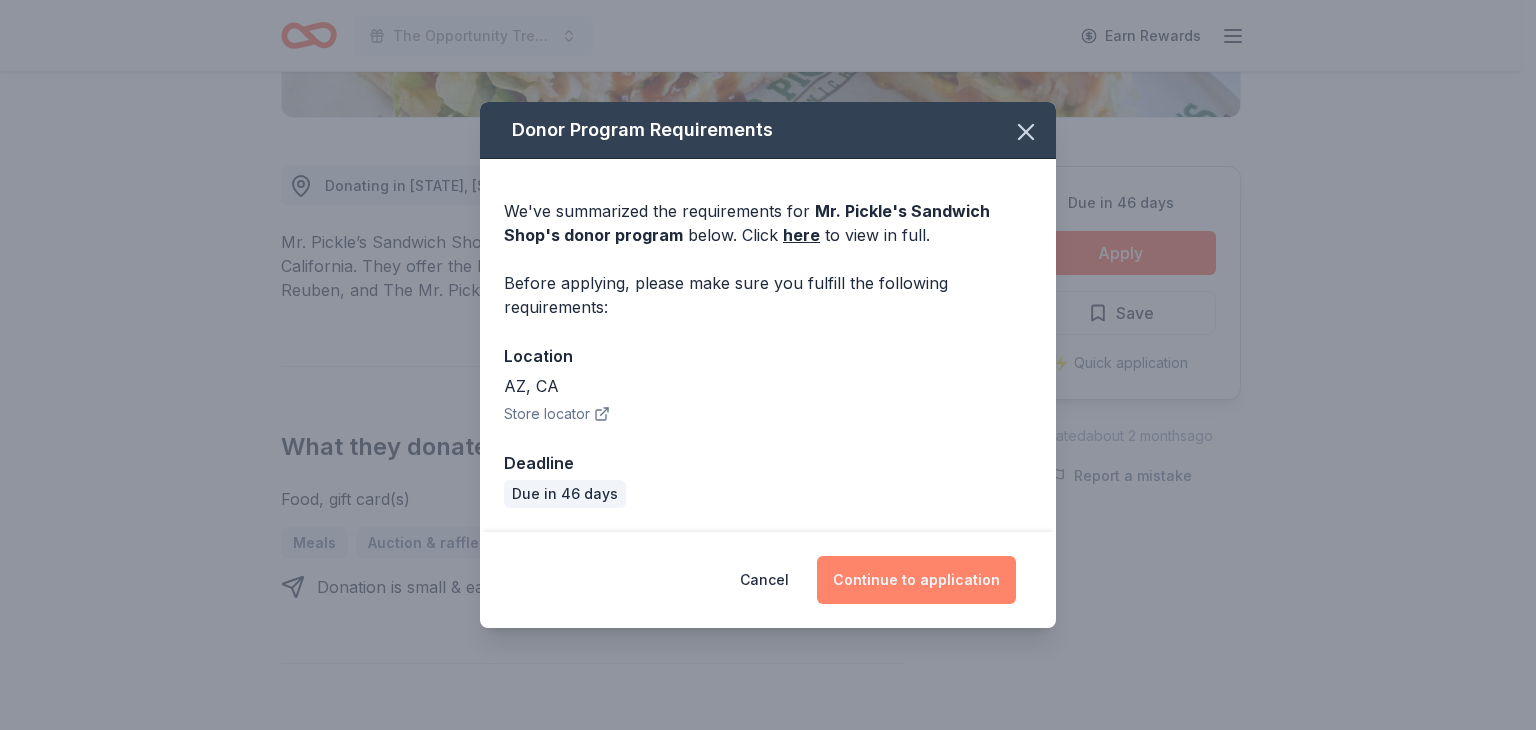 click on "Continue to application" at bounding box center [916, 580] 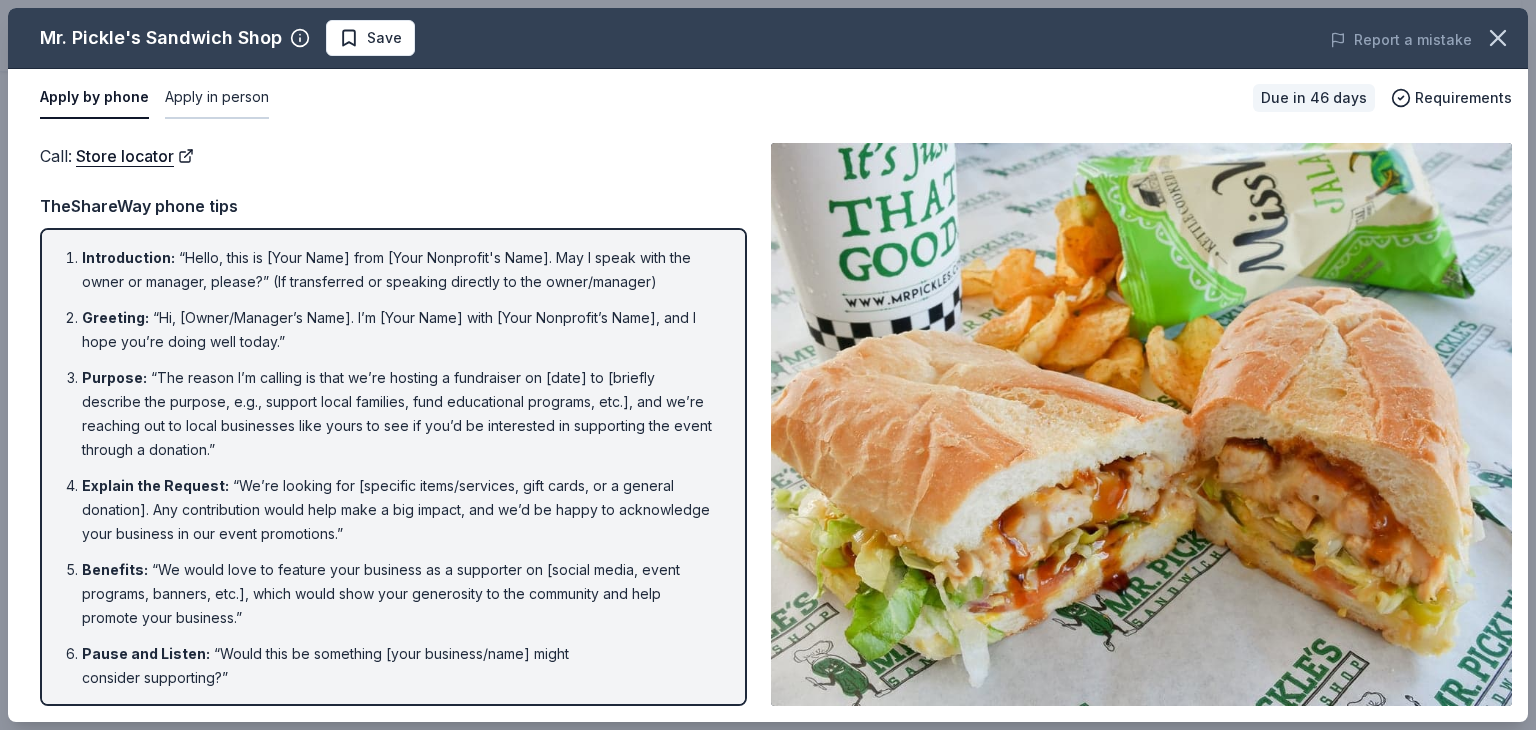 click on "Apply in person" at bounding box center [217, 98] 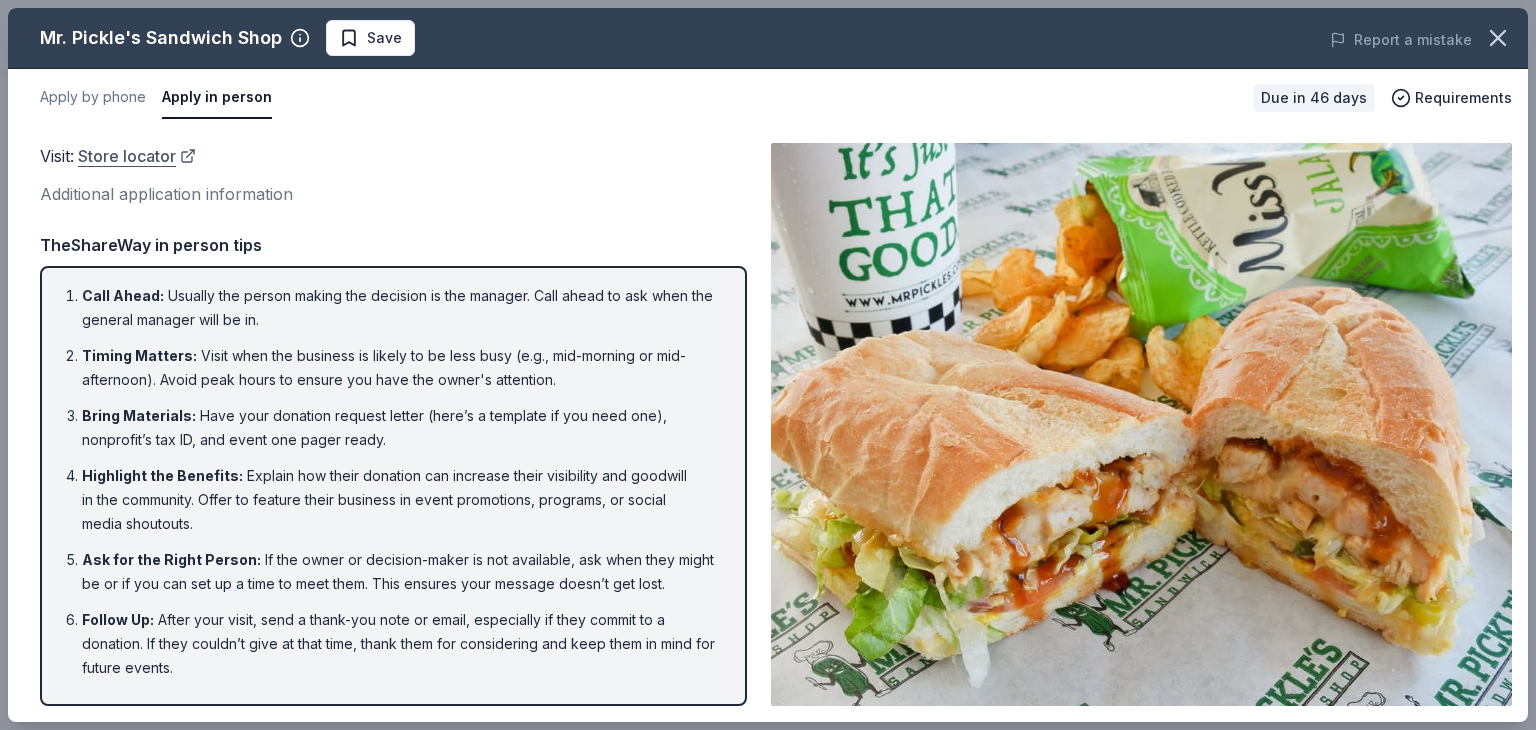 click on "Store locator" at bounding box center (137, 156) 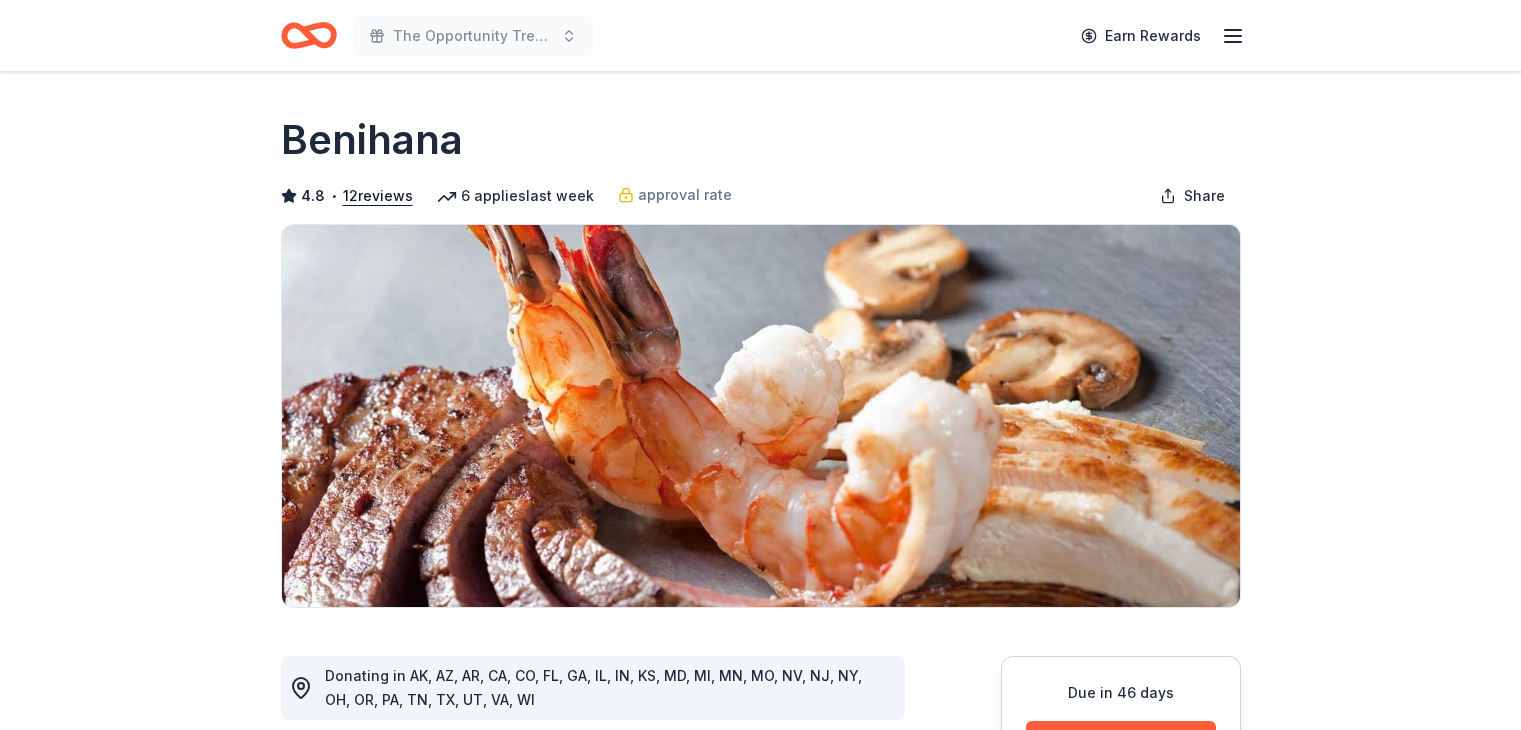 scroll, scrollTop: 0, scrollLeft: 0, axis: both 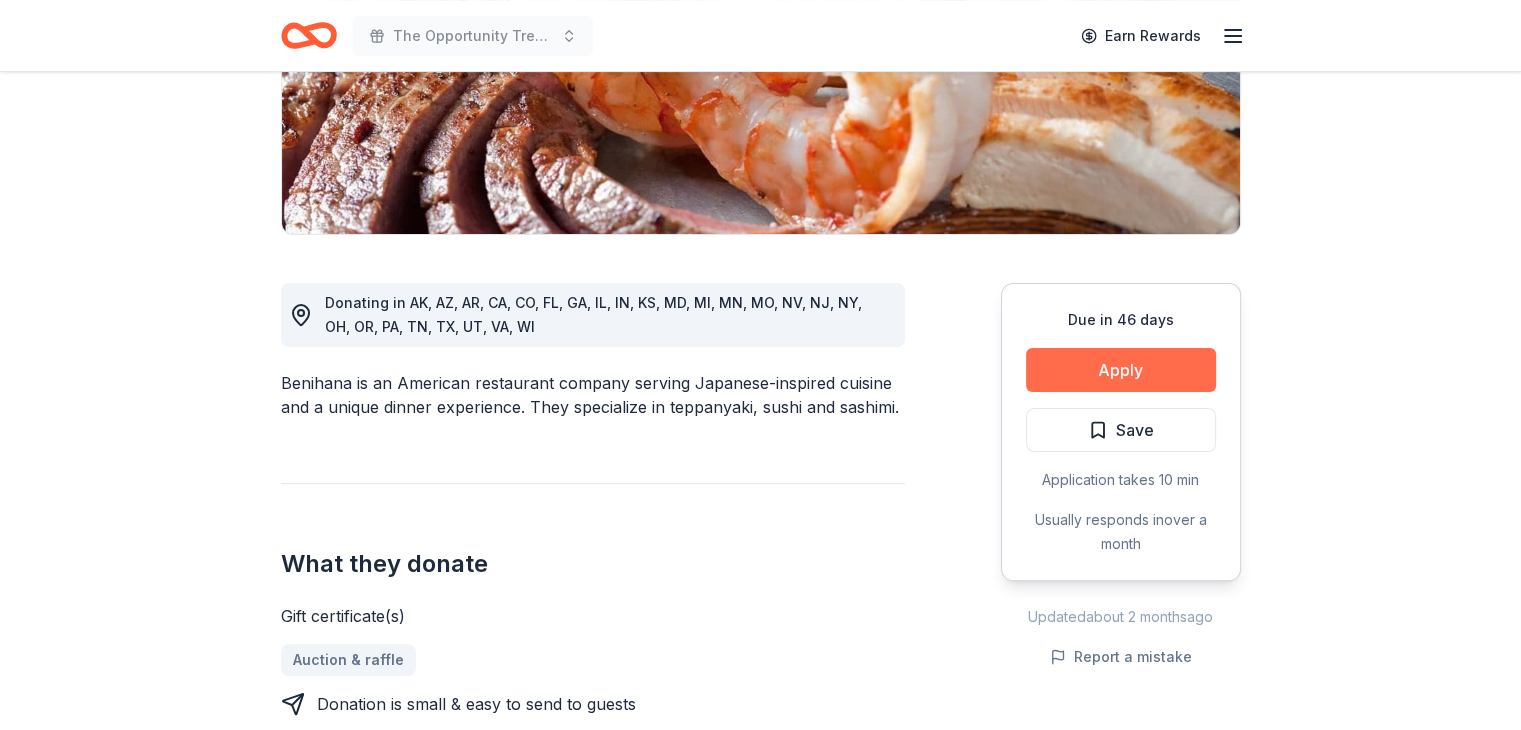 click on "Apply" at bounding box center (1121, 370) 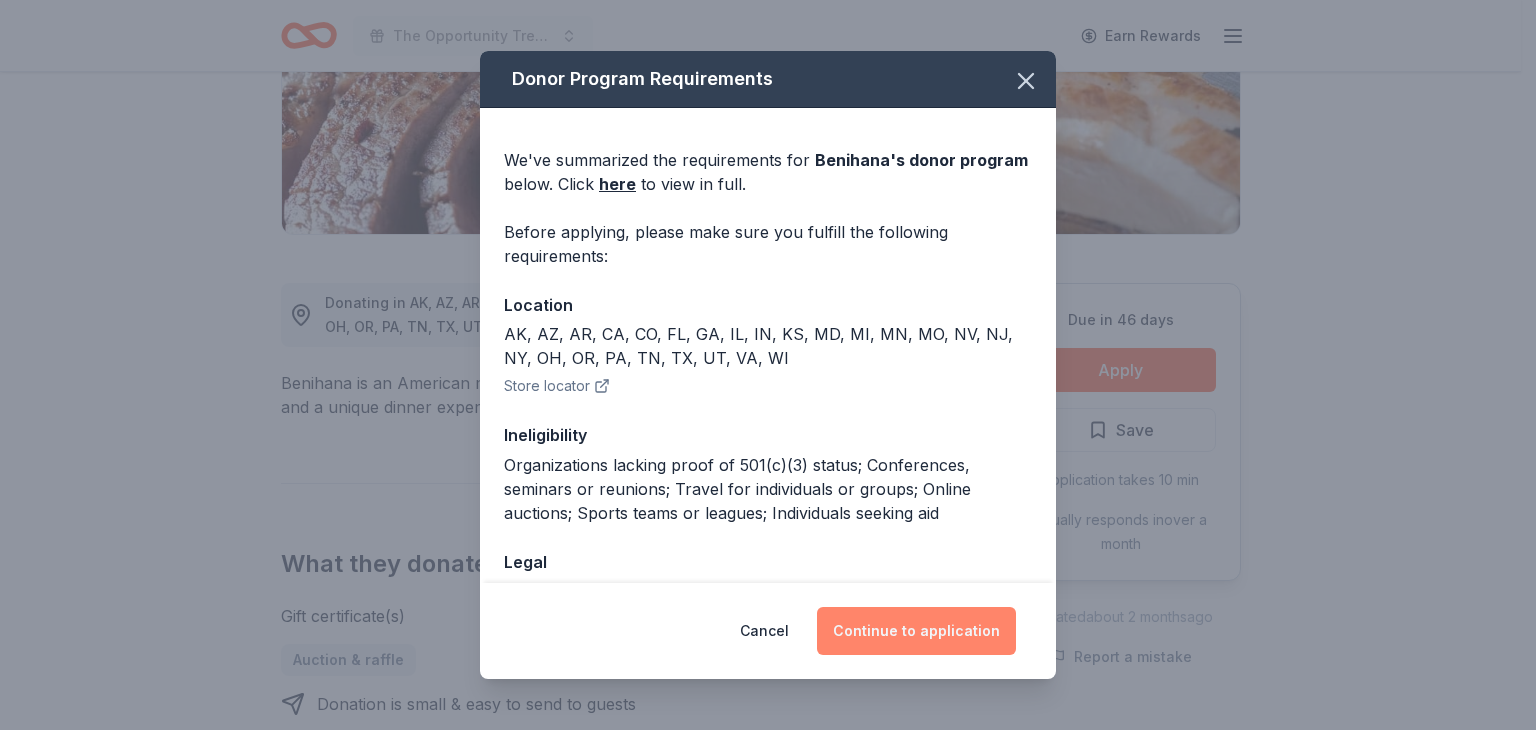 click on "Continue to application" at bounding box center (916, 631) 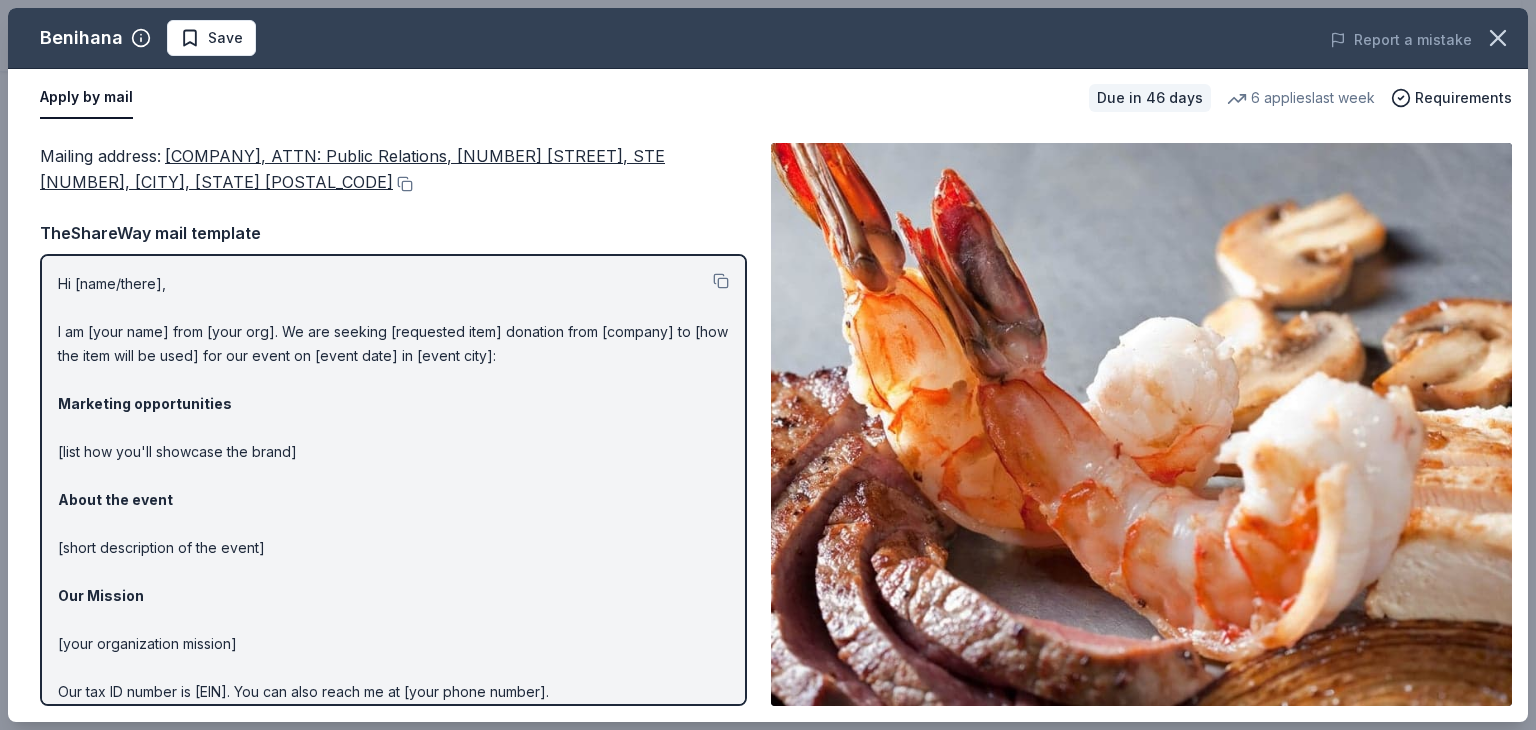 drag, startPoint x: 170, startPoint y: 152, endPoint x: 246, endPoint y: 161, distance: 76.53104 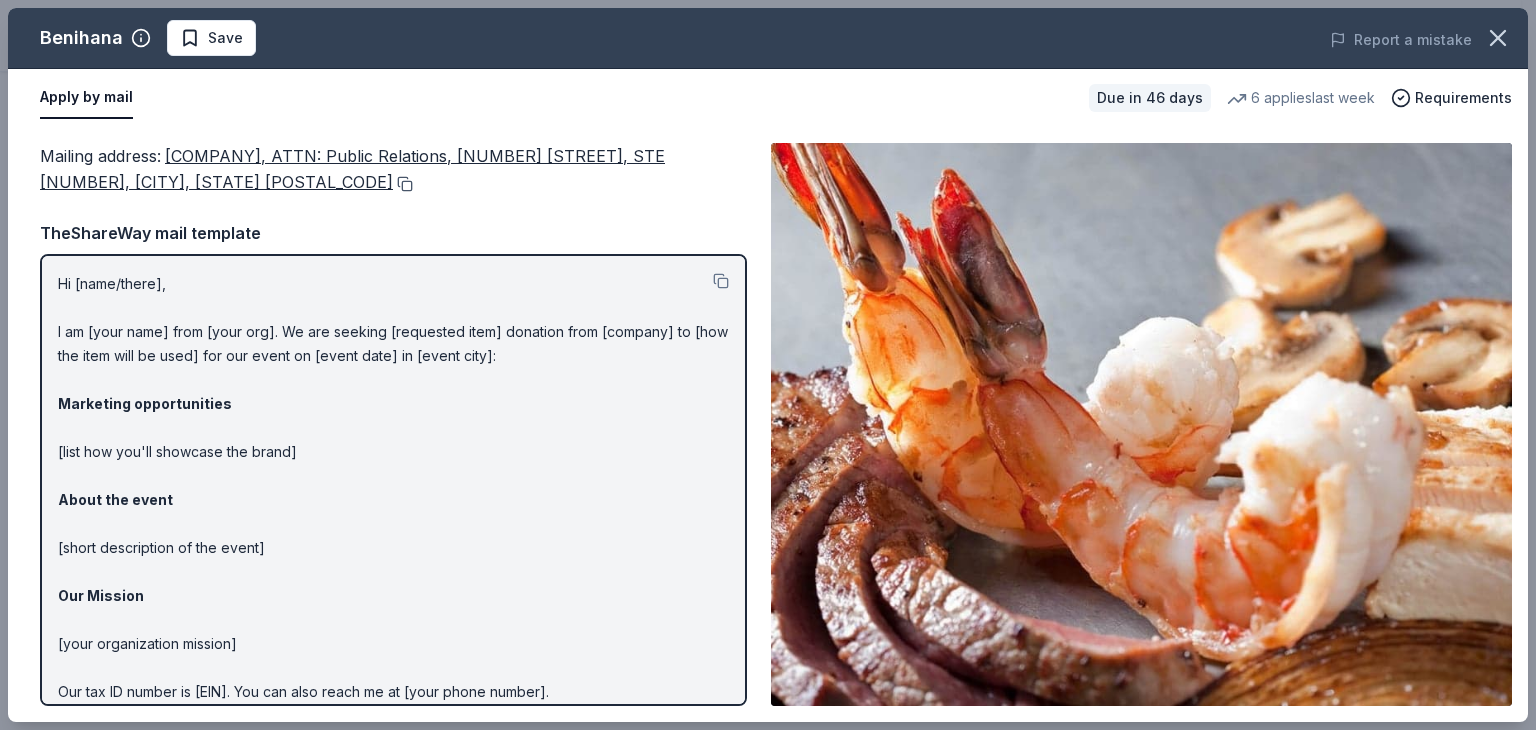 click at bounding box center [403, 184] 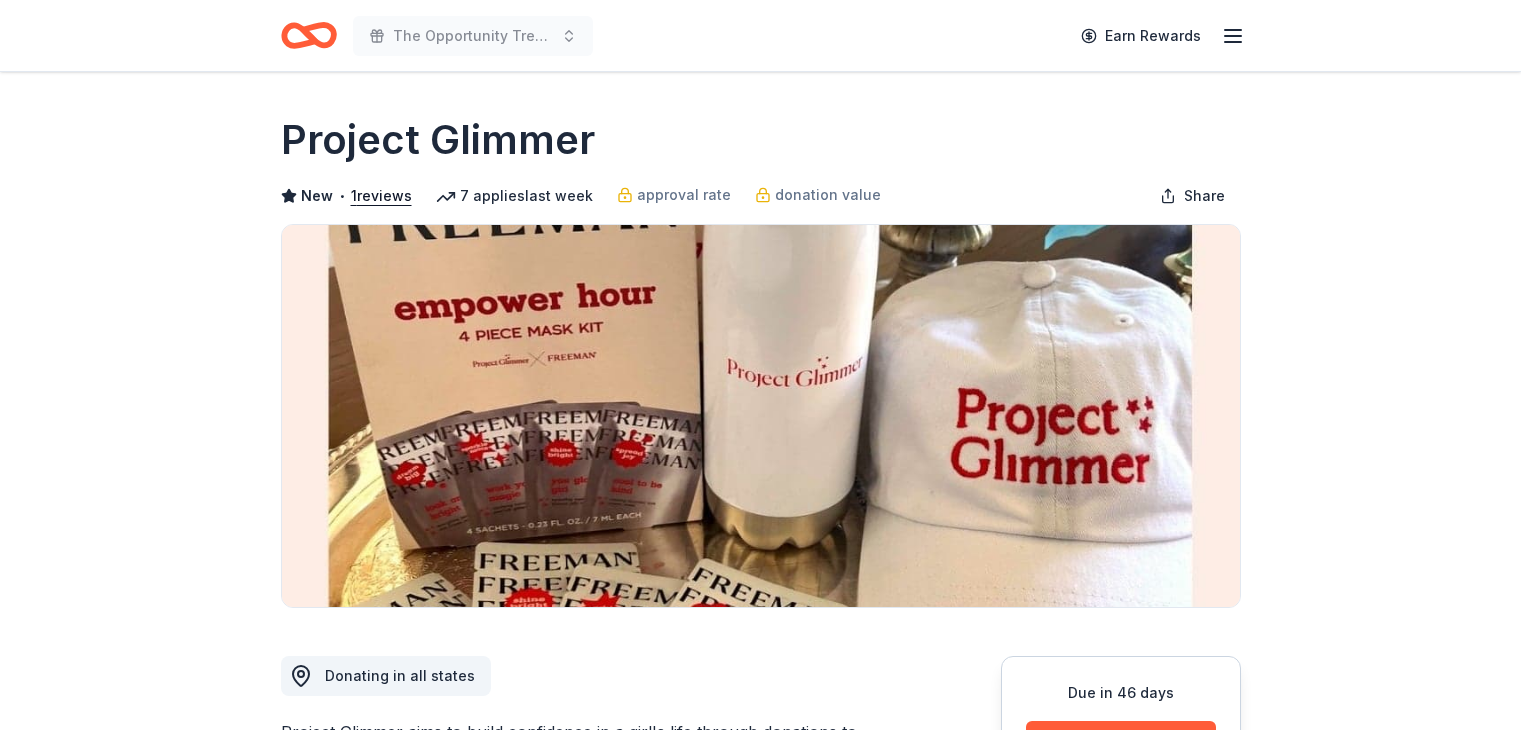 scroll, scrollTop: 0, scrollLeft: 0, axis: both 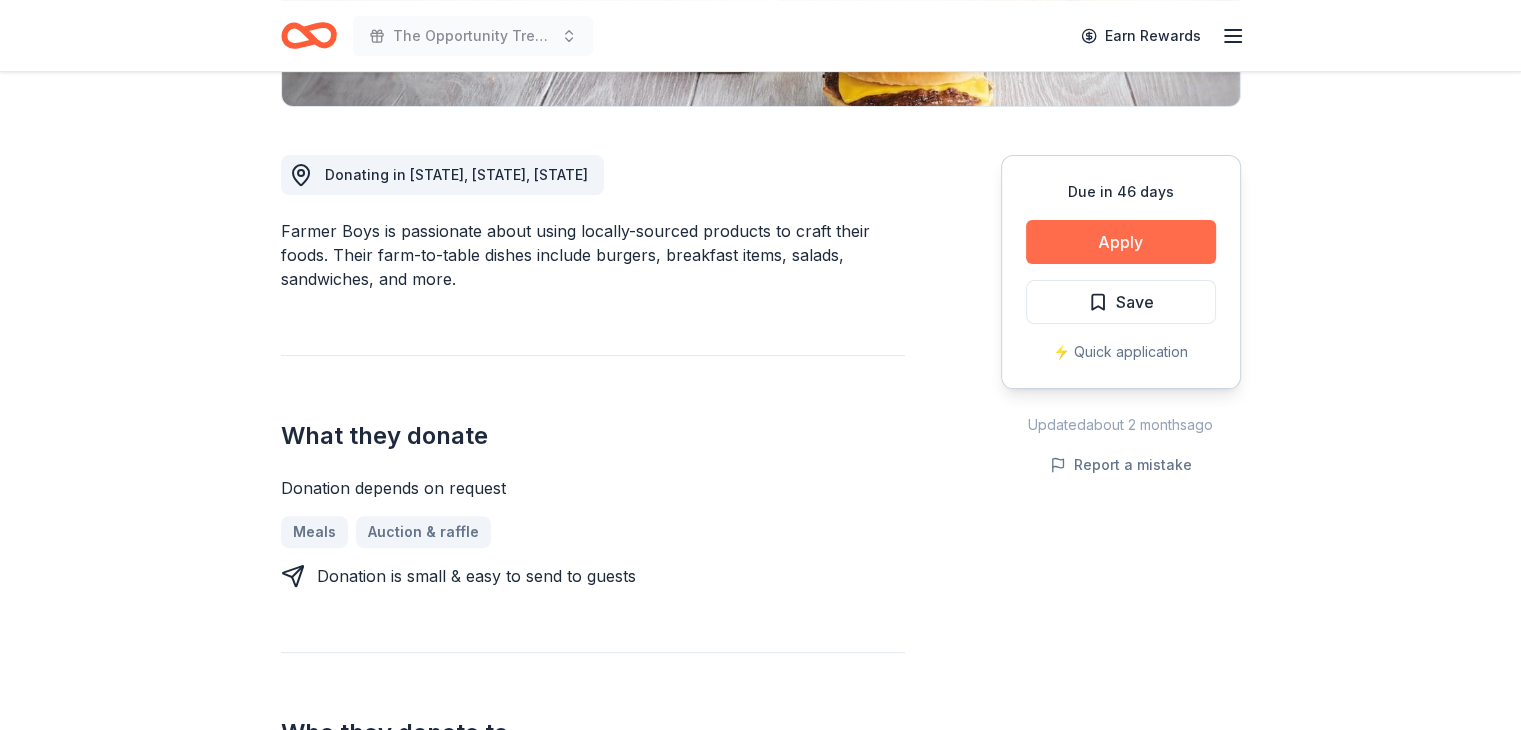 click on "Apply" at bounding box center (1121, 242) 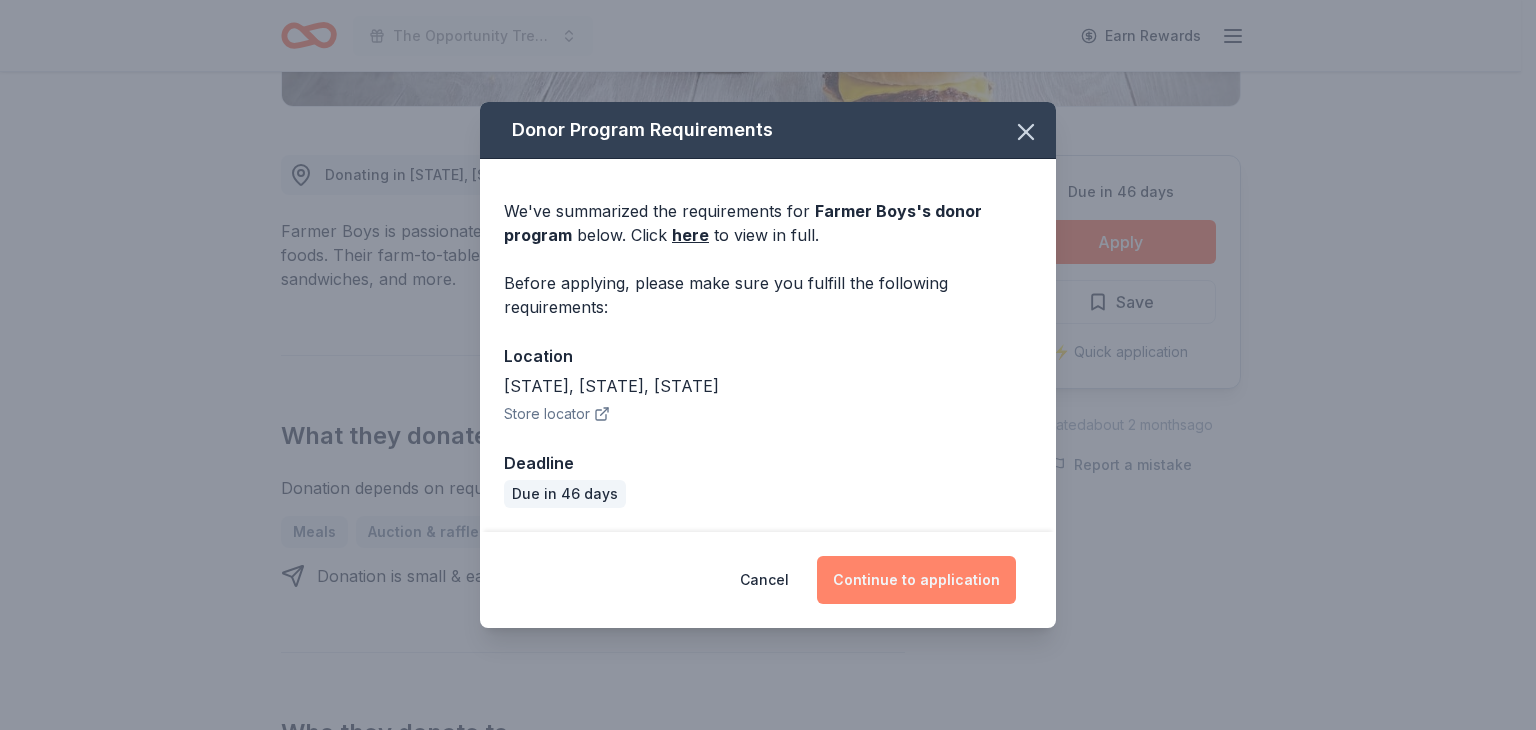 click on "Continue to application" at bounding box center [916, 580] 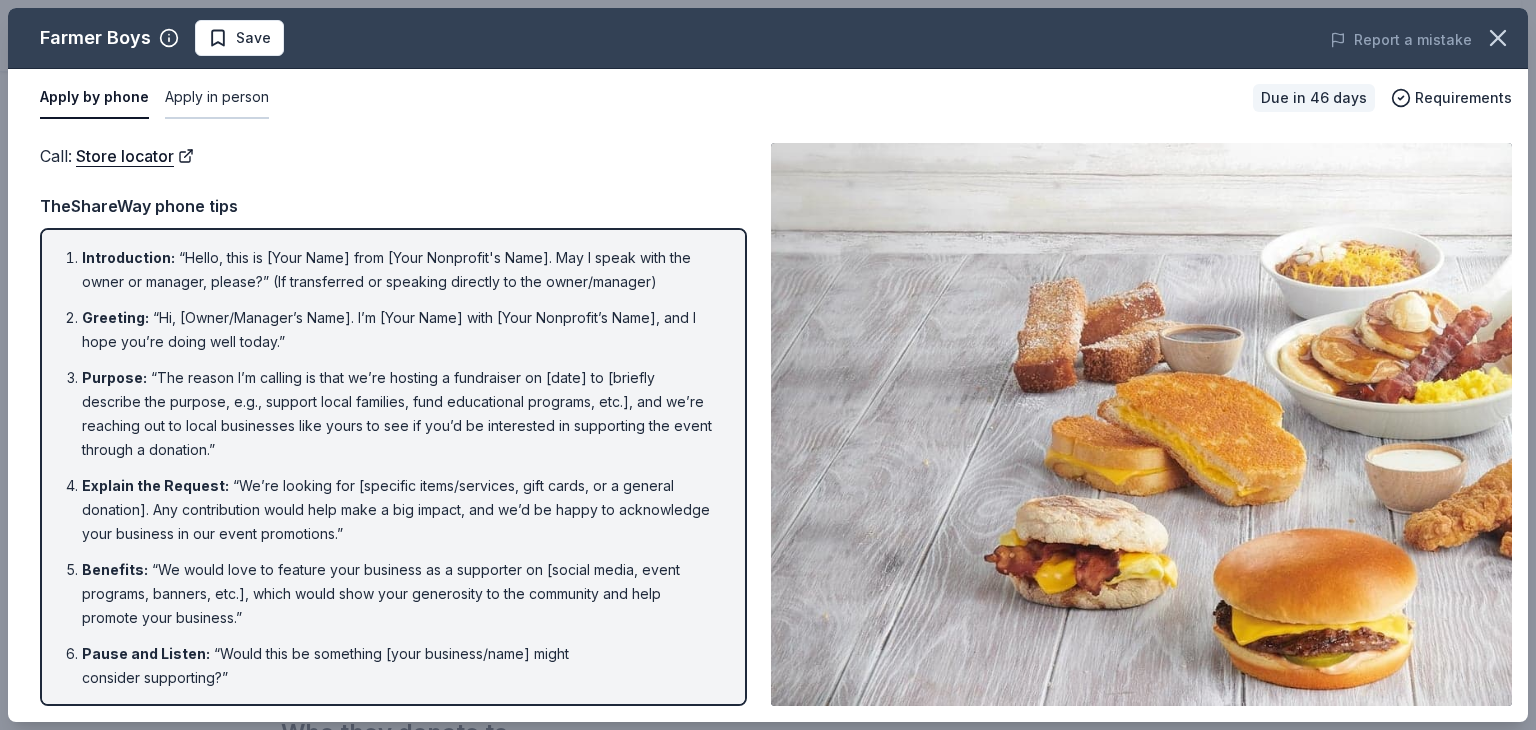 click on "Apply in person" at bounding box center [217, 98] 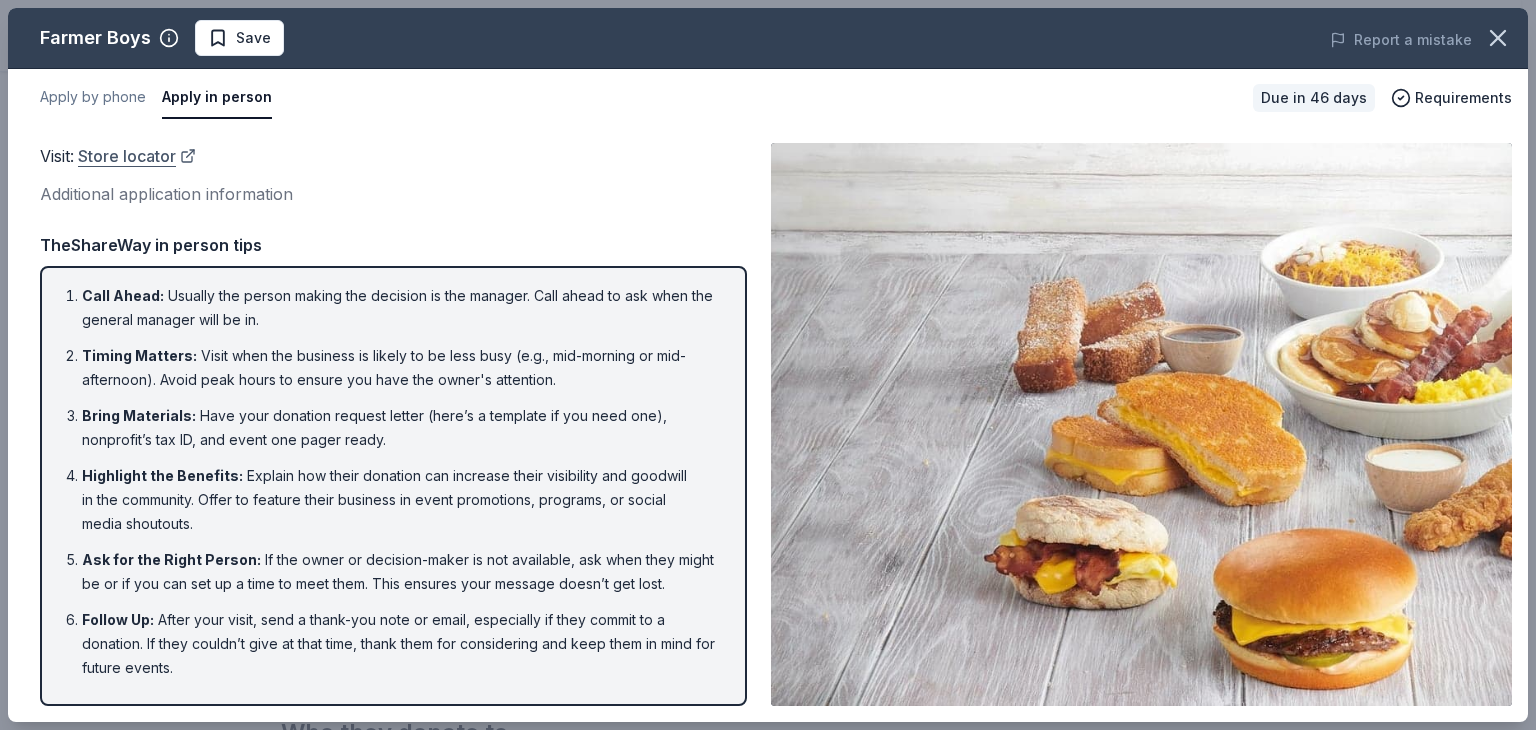 click on "Store locator" at bounding box center (137, 156) 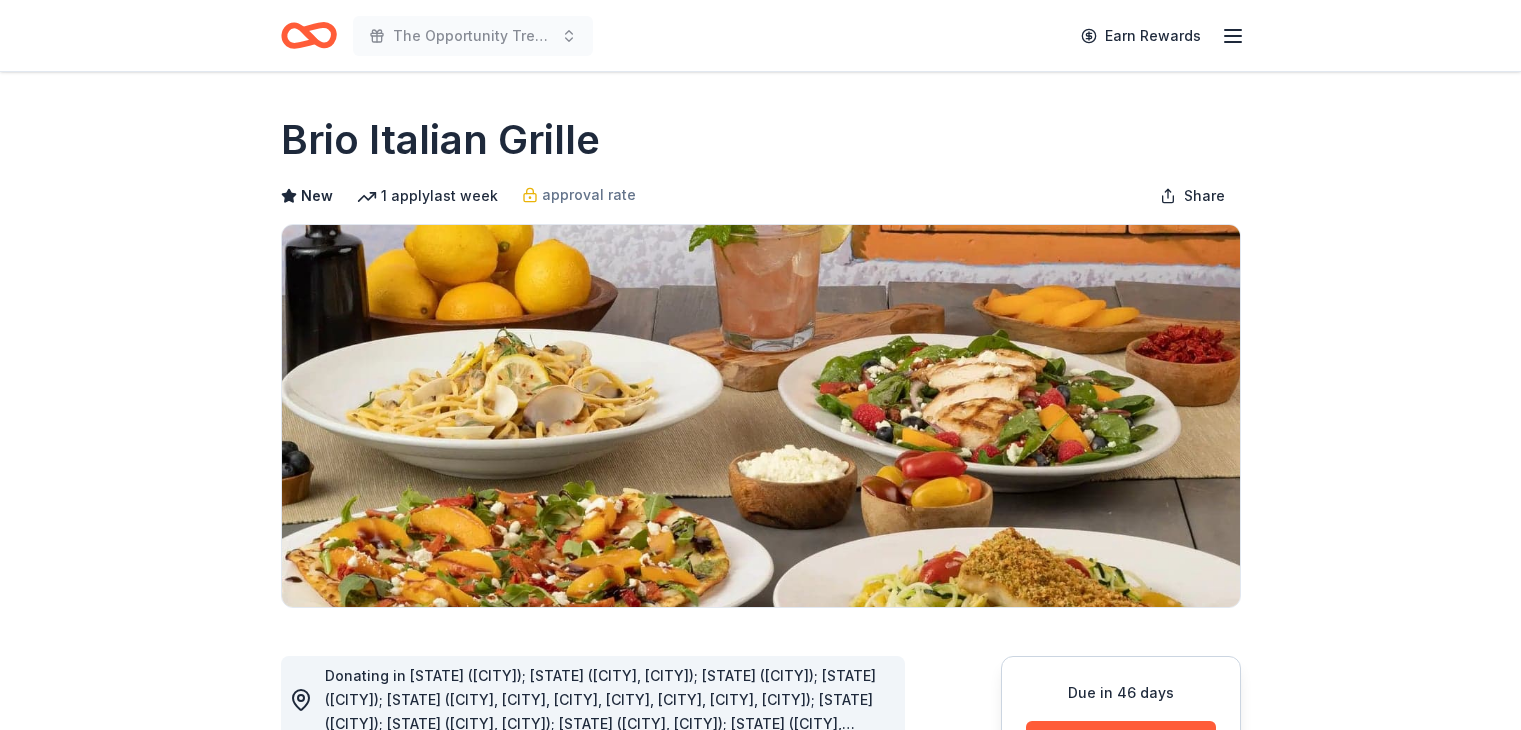 scroll, scrollTop: 0, scrollLeft: 0, axis: both 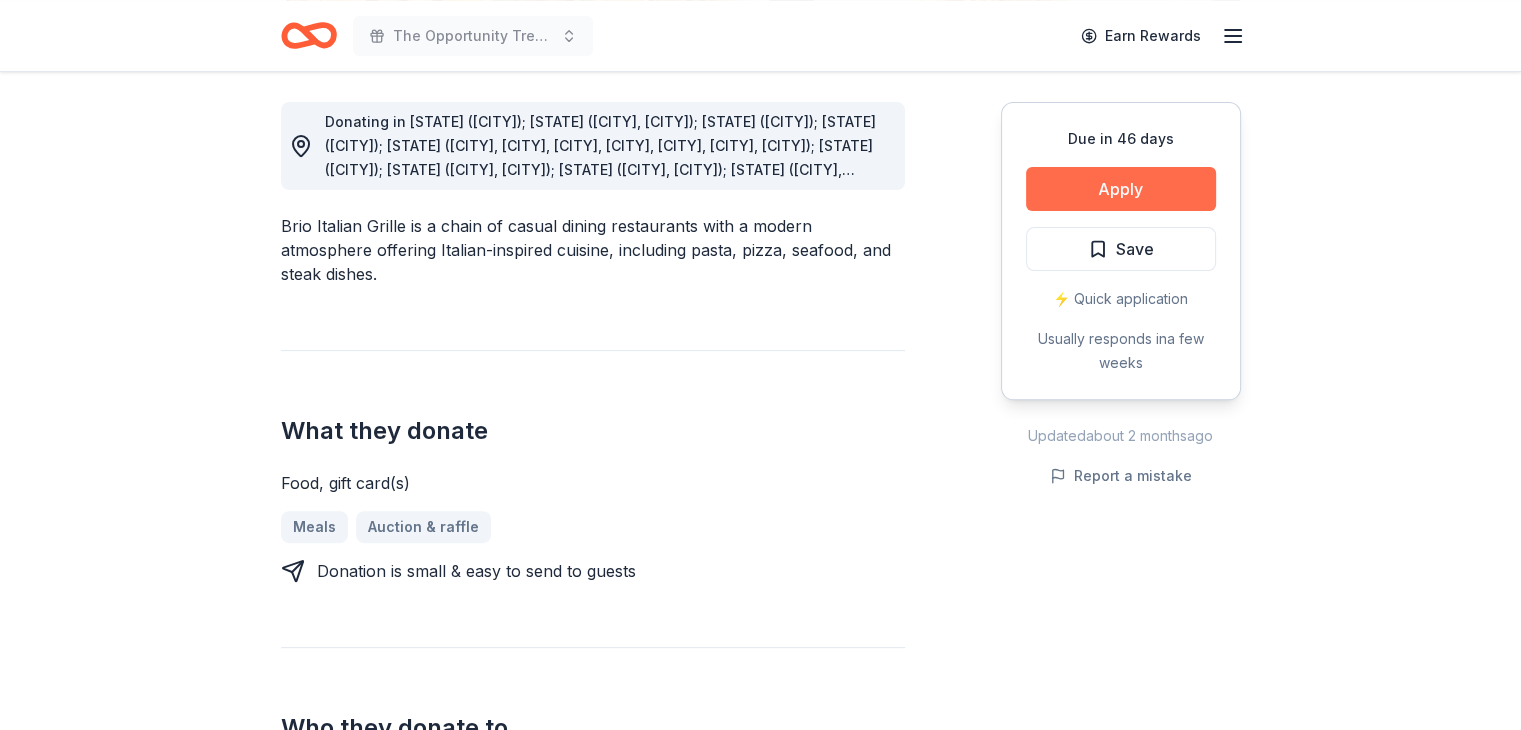 click on "Apply" at bounding box center (1121, 189) 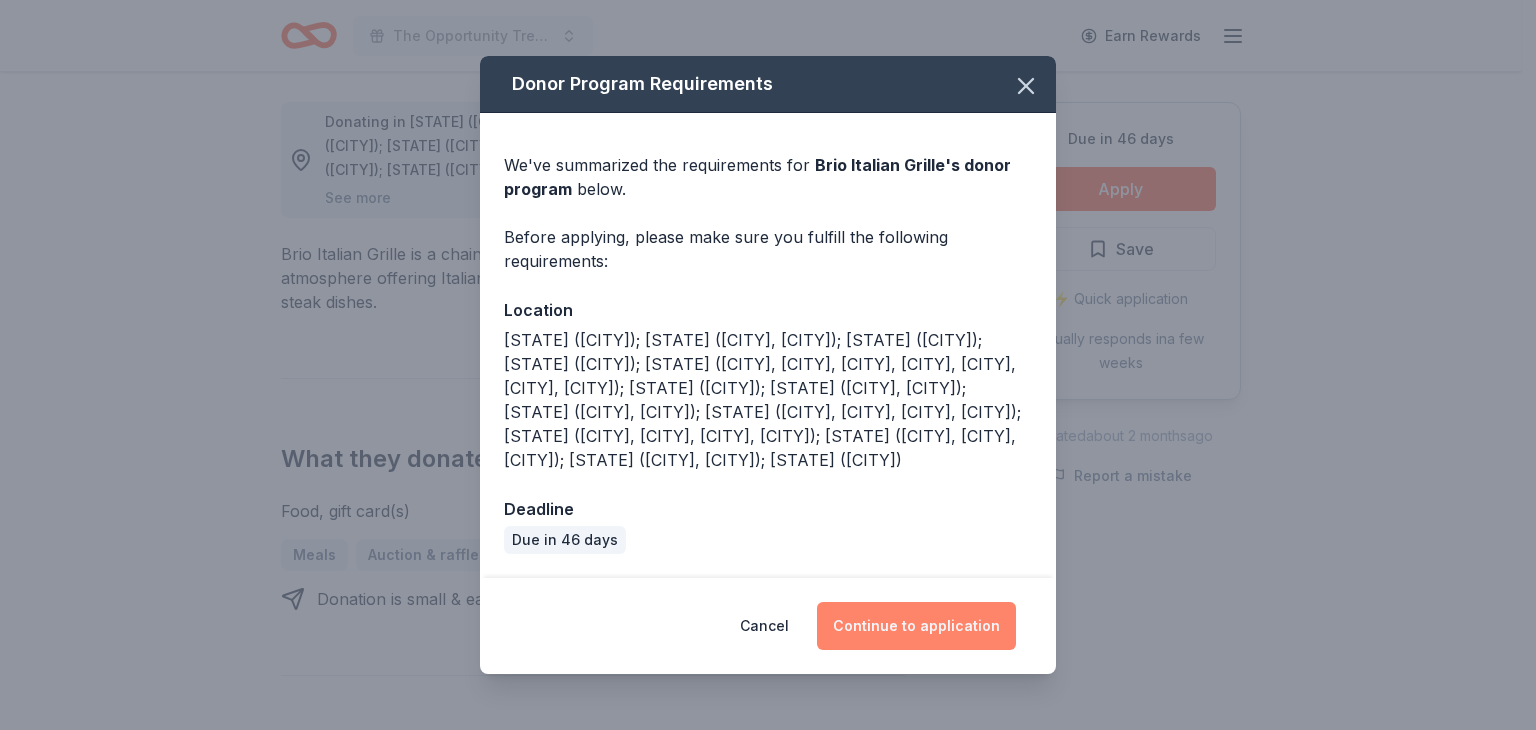 click on "Continue to application" at bounding box center [916, 626] 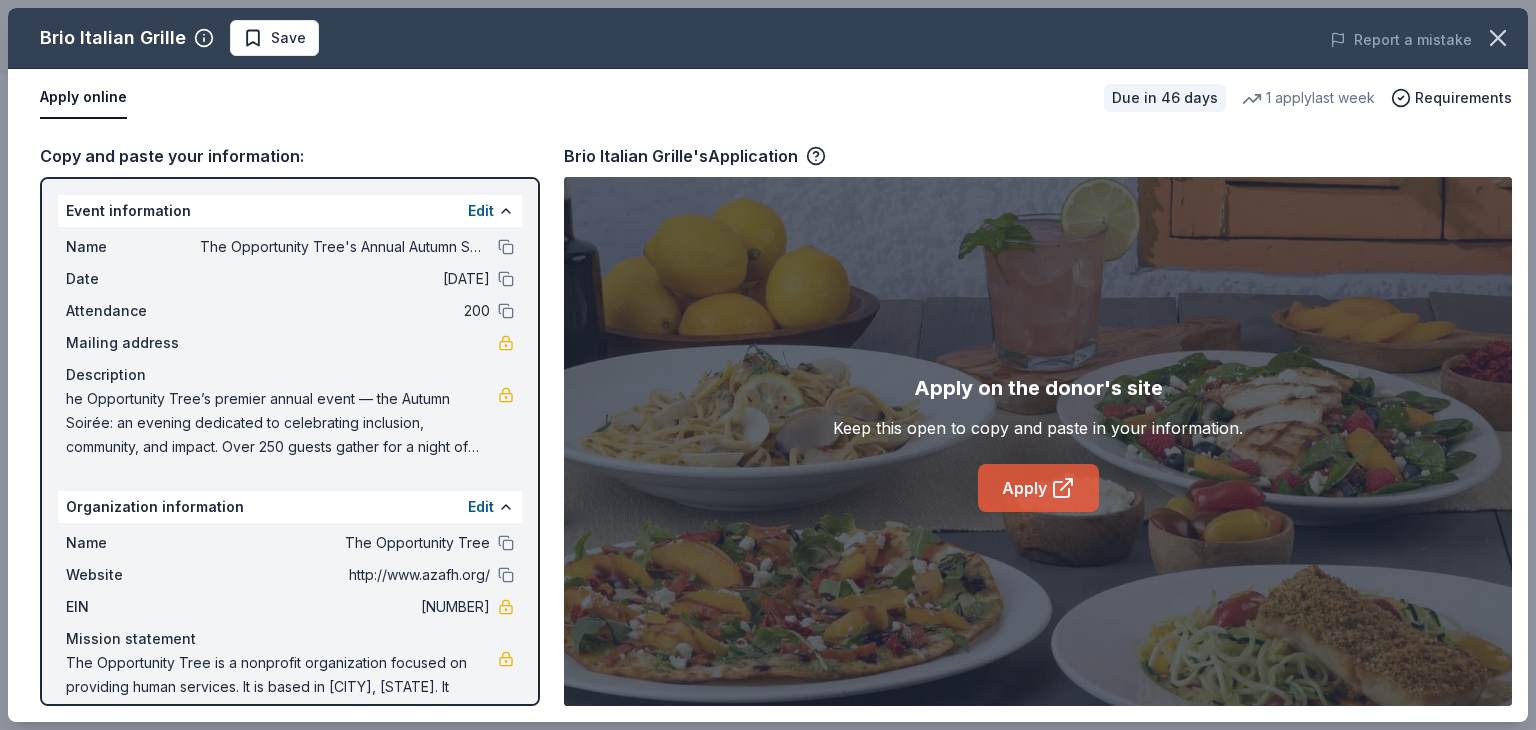 click on "Apply" at bounding box center (1038, 488) 